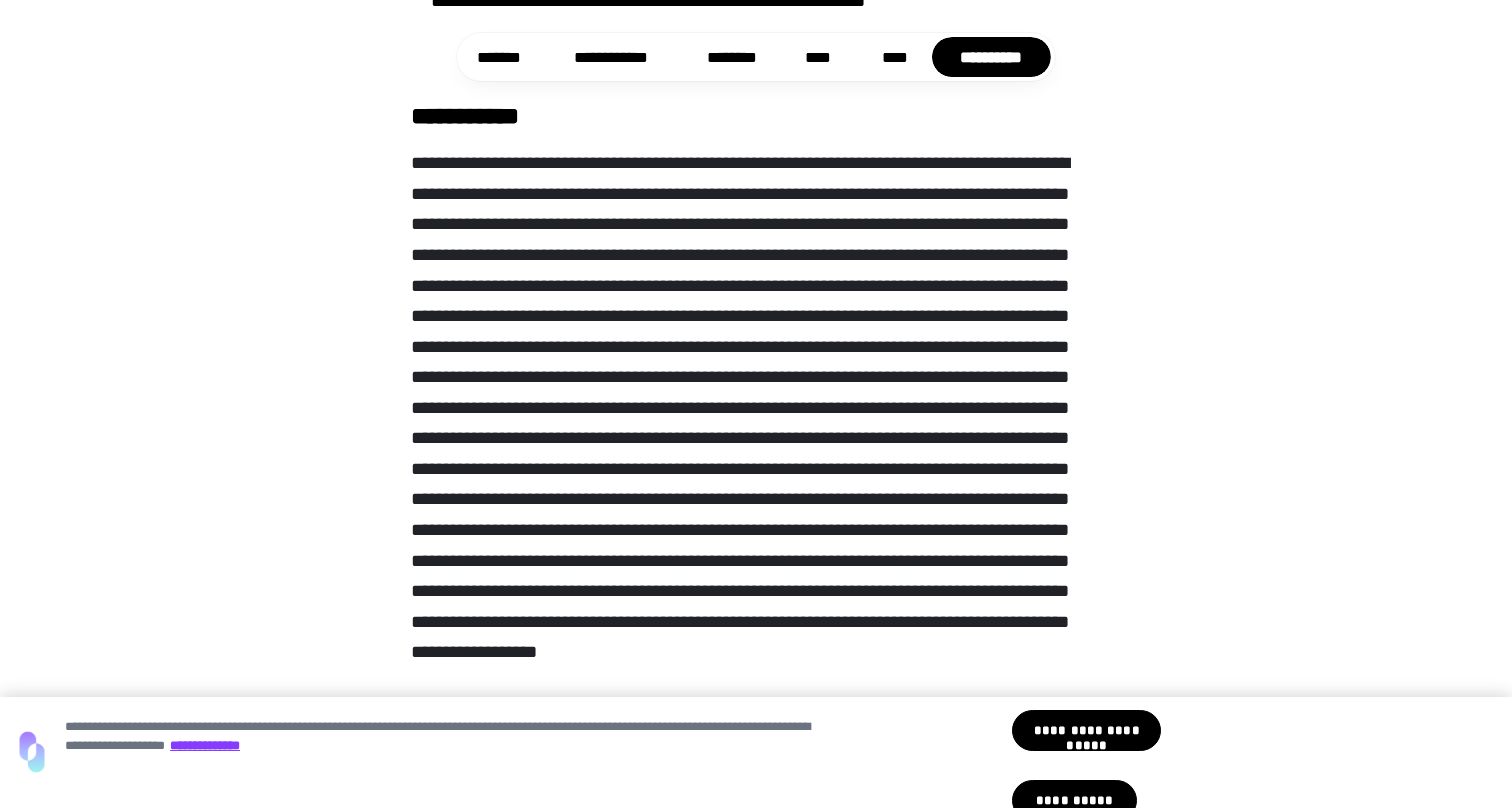 scroll, scrollTop: 13399, scrollLeft: 0, axis: vertical 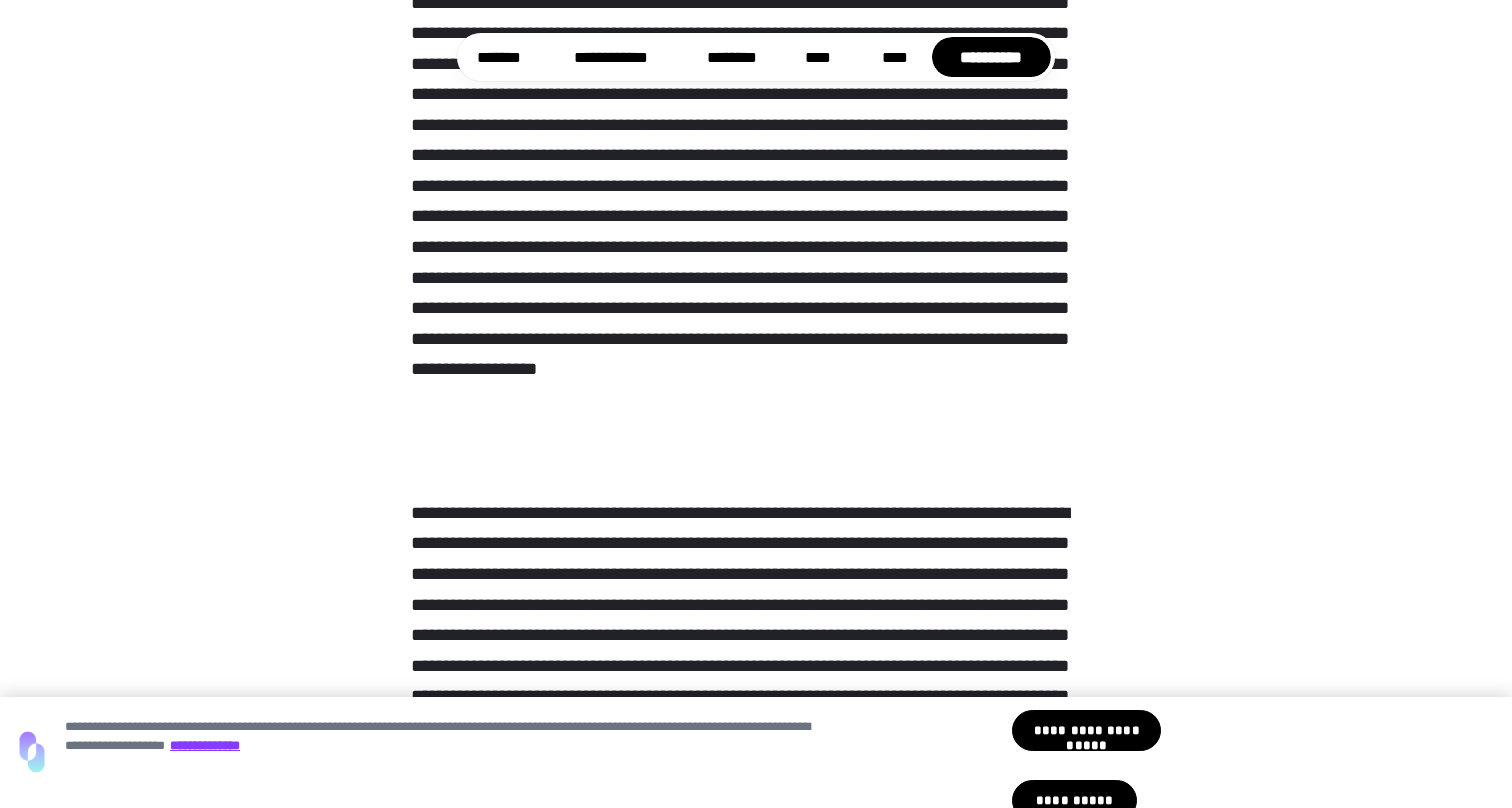 click at bounding box center (756, 165) 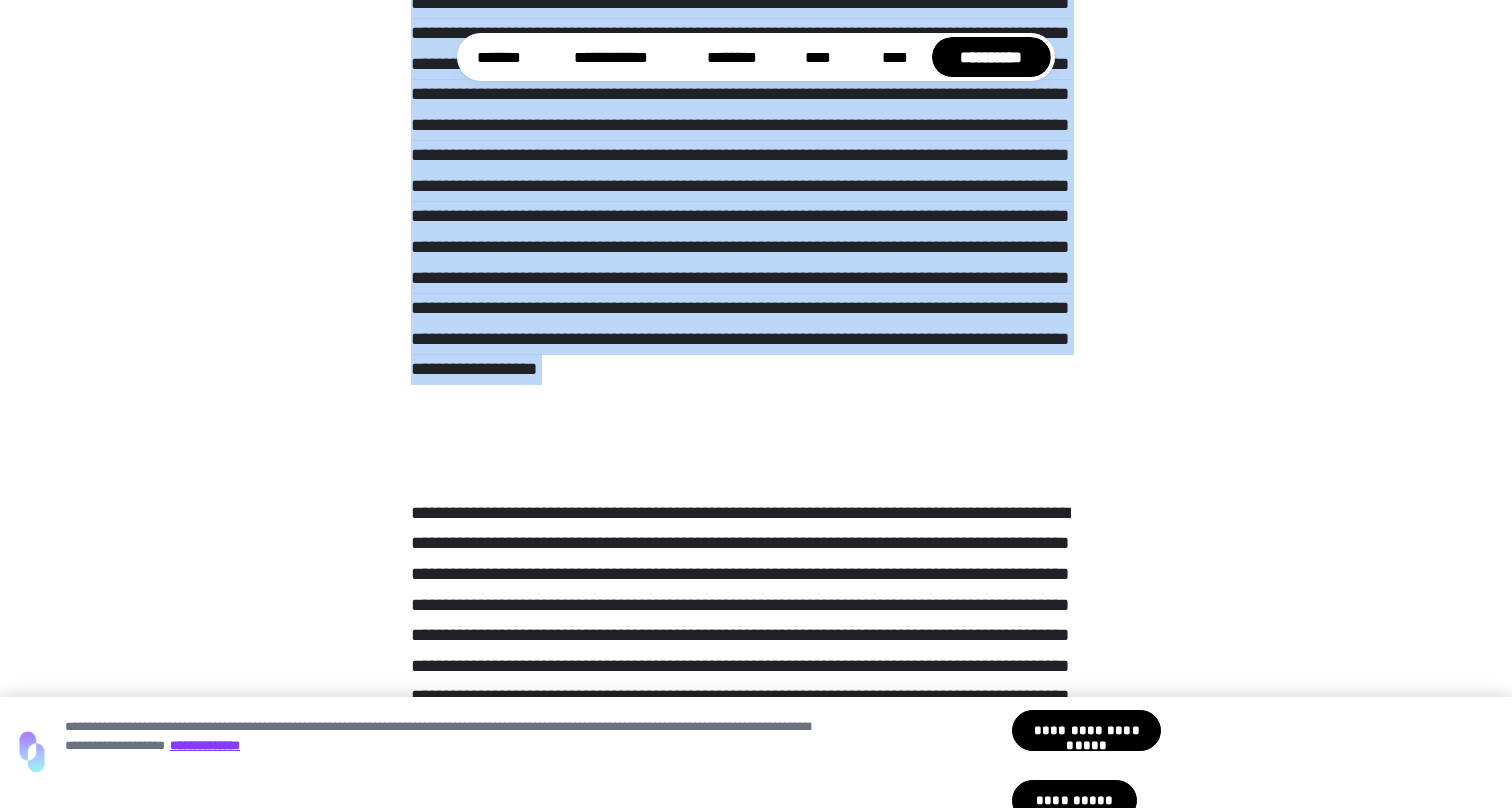 click at bounding box center (756, 165) 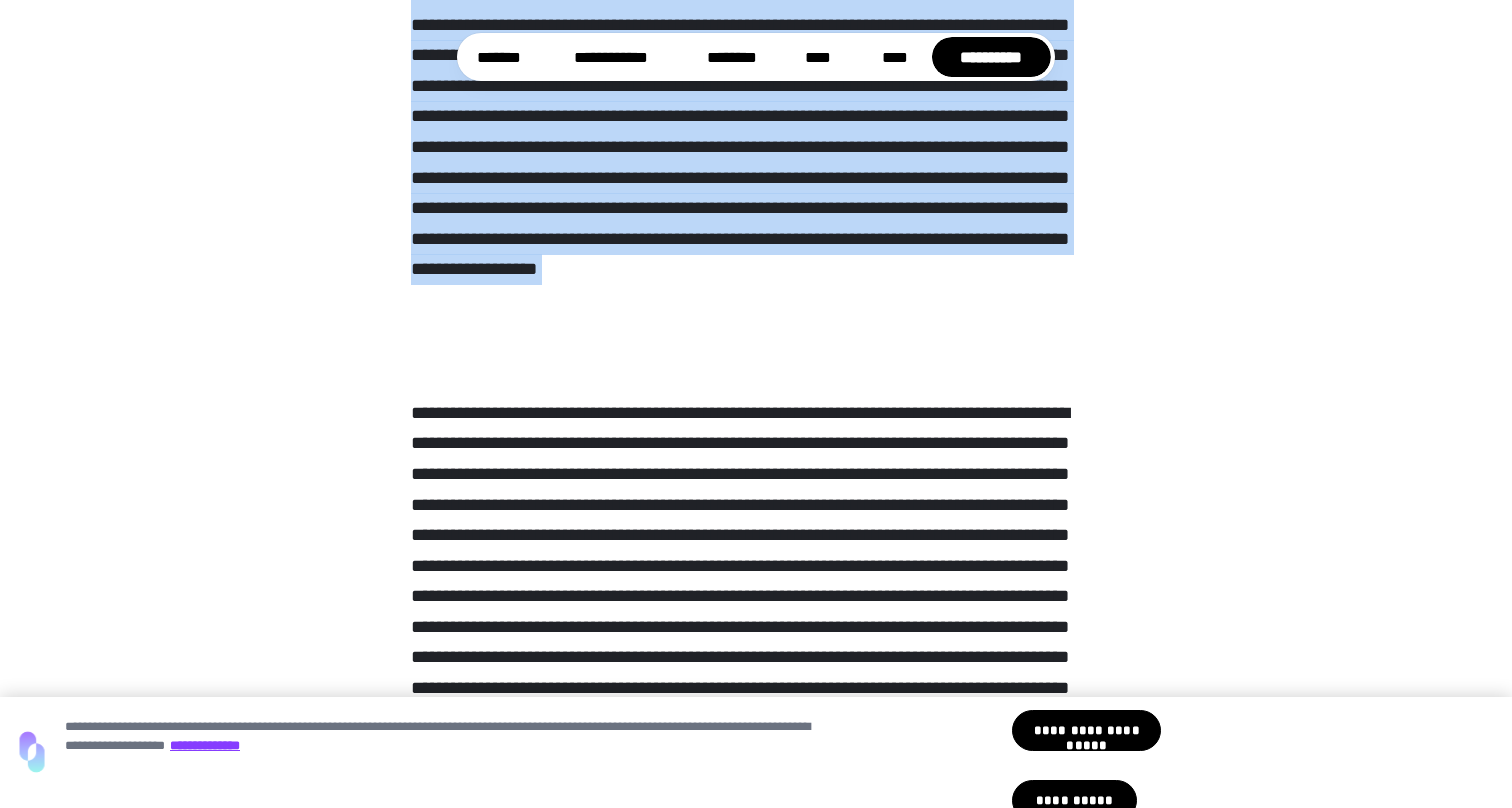 click at bounding box center [756, 65] 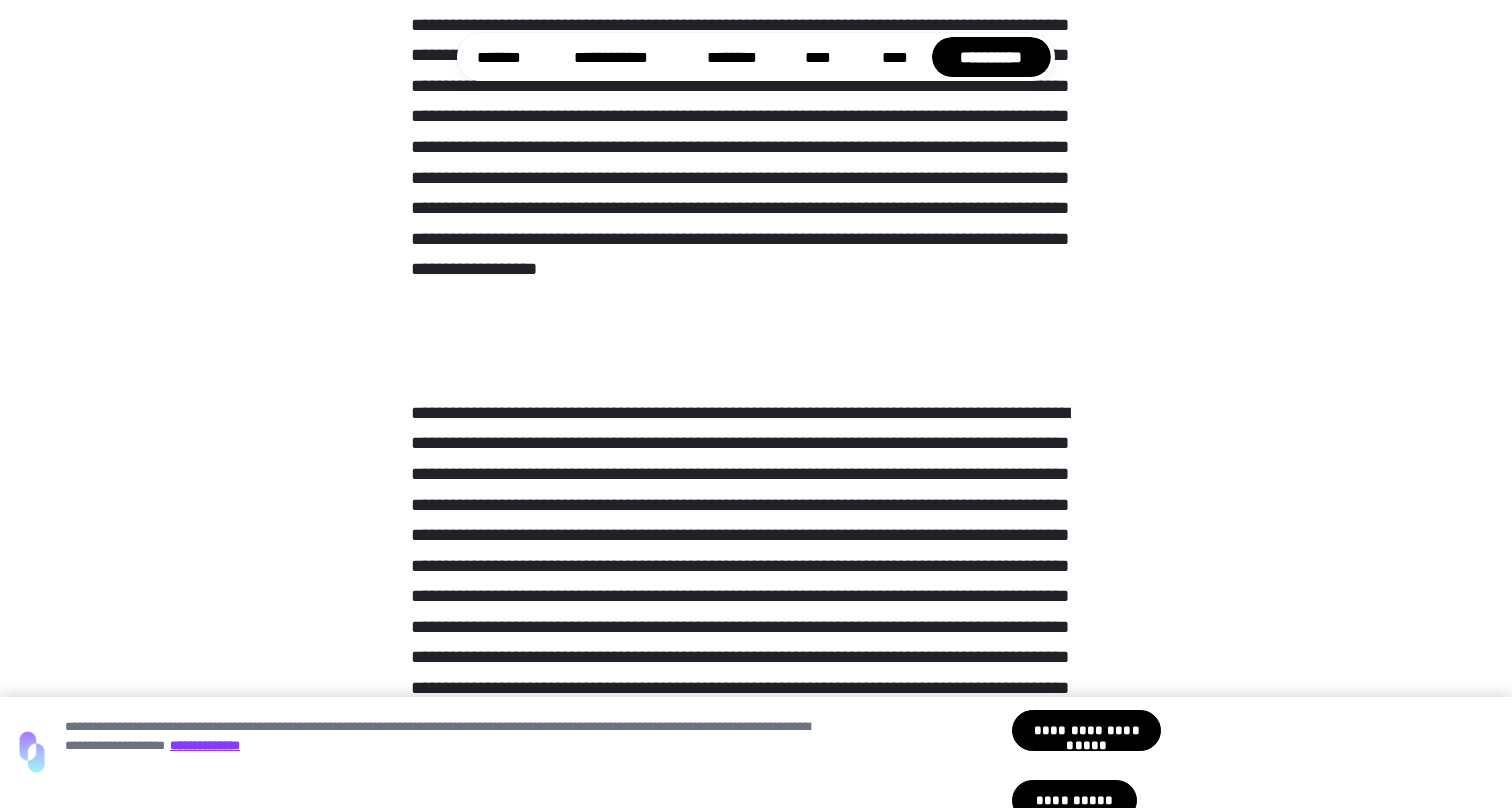 click at bounding box center (756, 65) 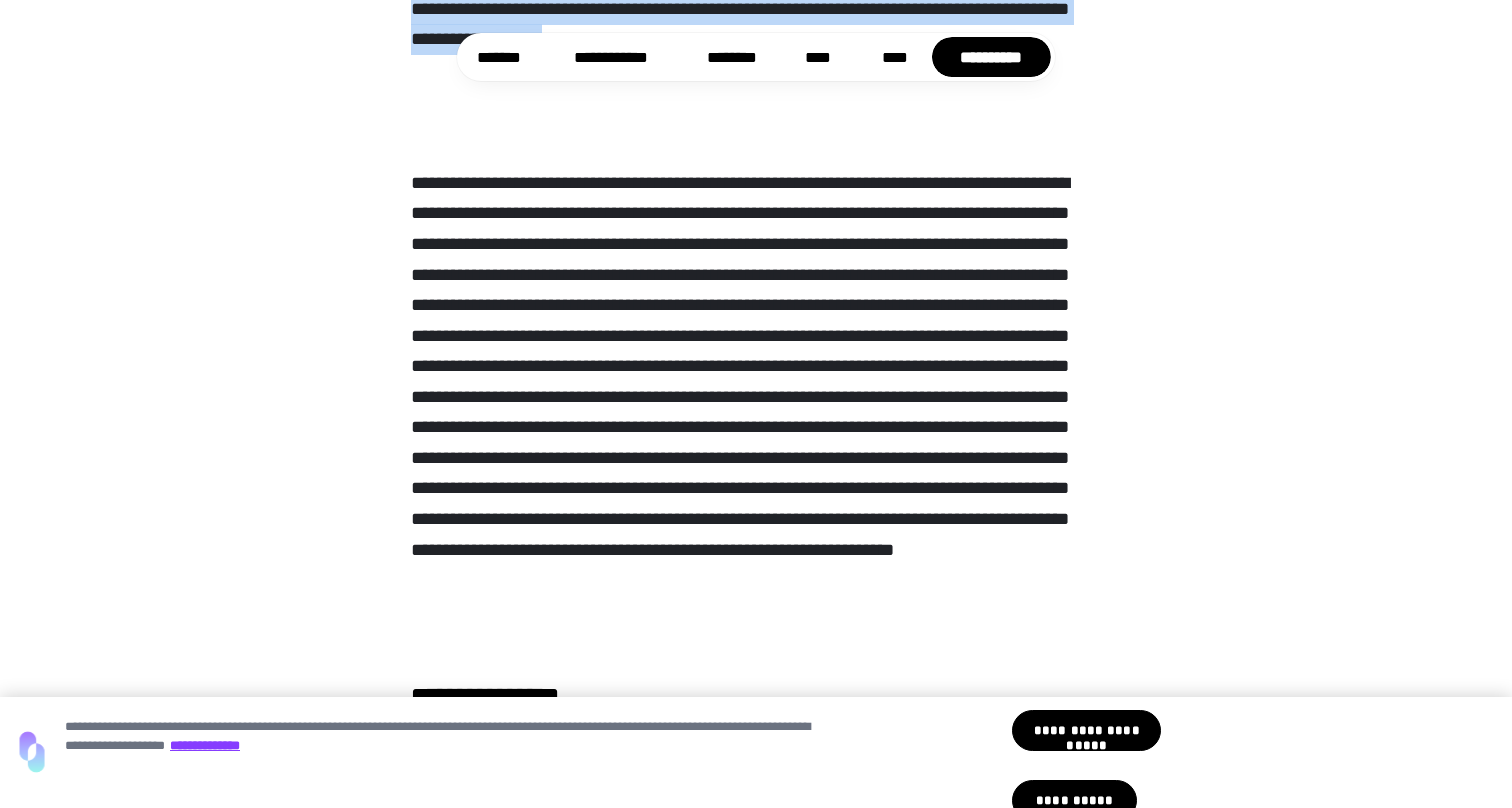 scroll, scrollTop: 13741, scrollLeft: 0, axis: vertical 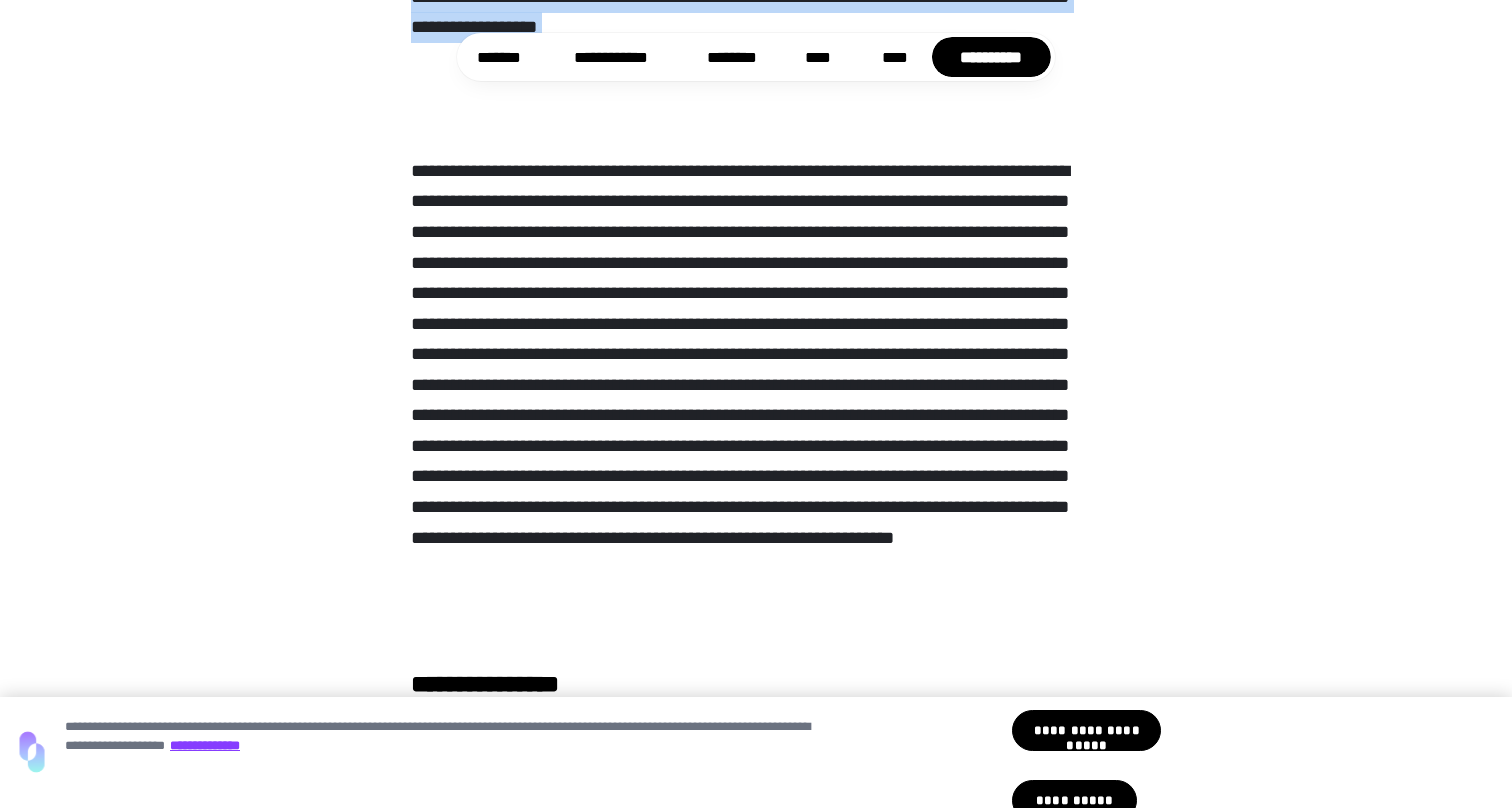 click at bounding box center [756, -177] 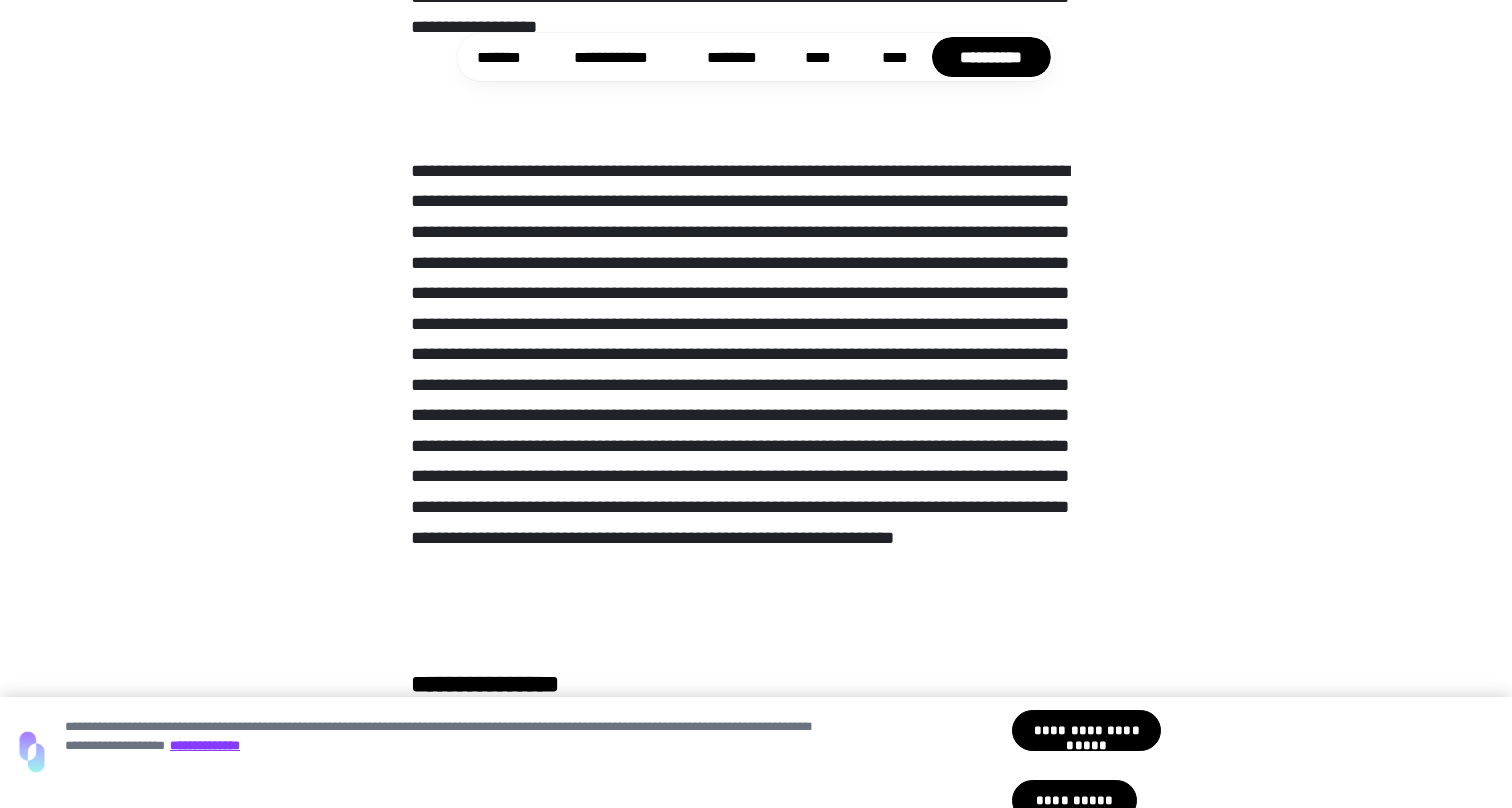click at bounding box center (756, -177) 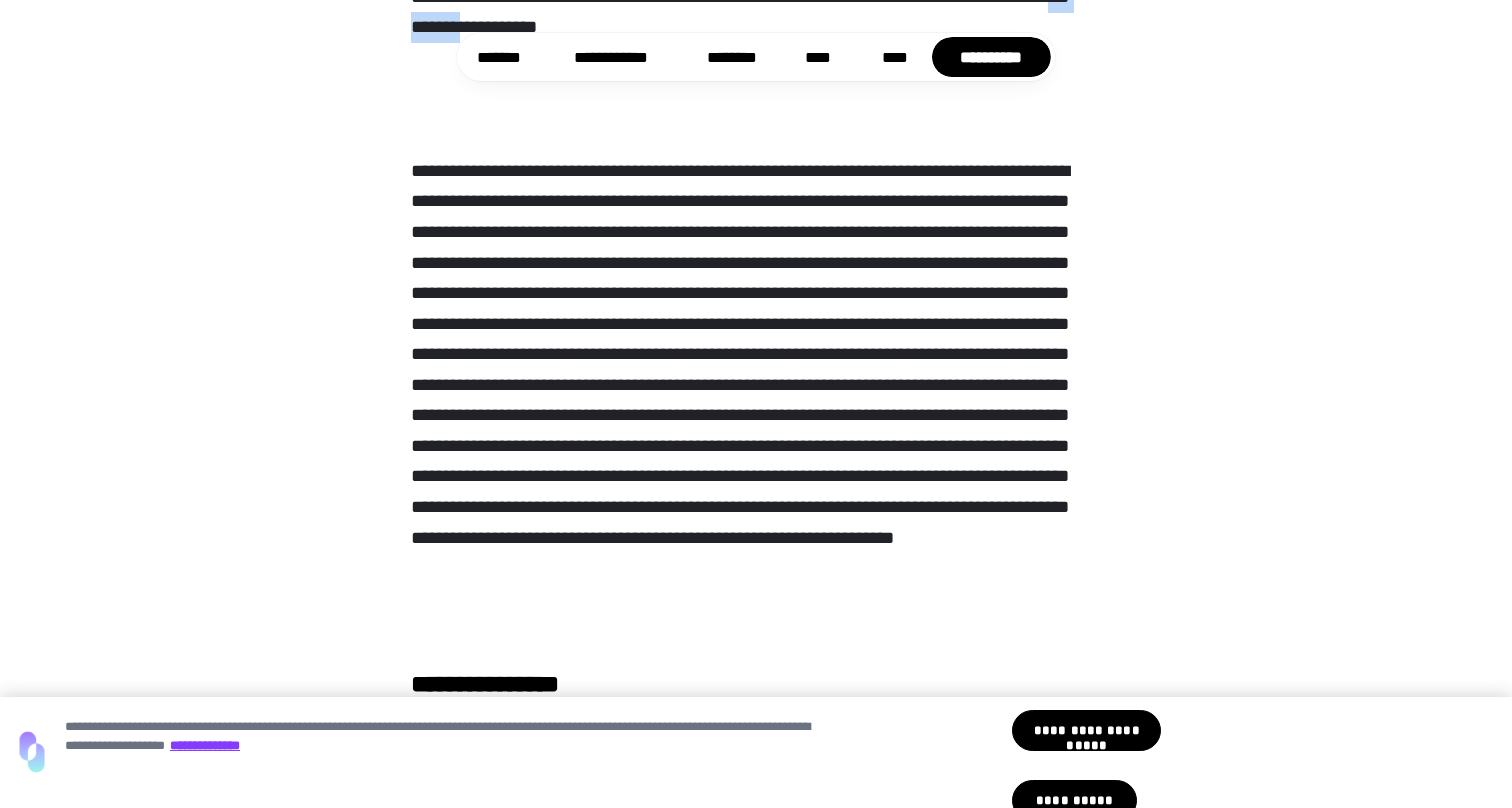 click at bounding box center [756, -177] 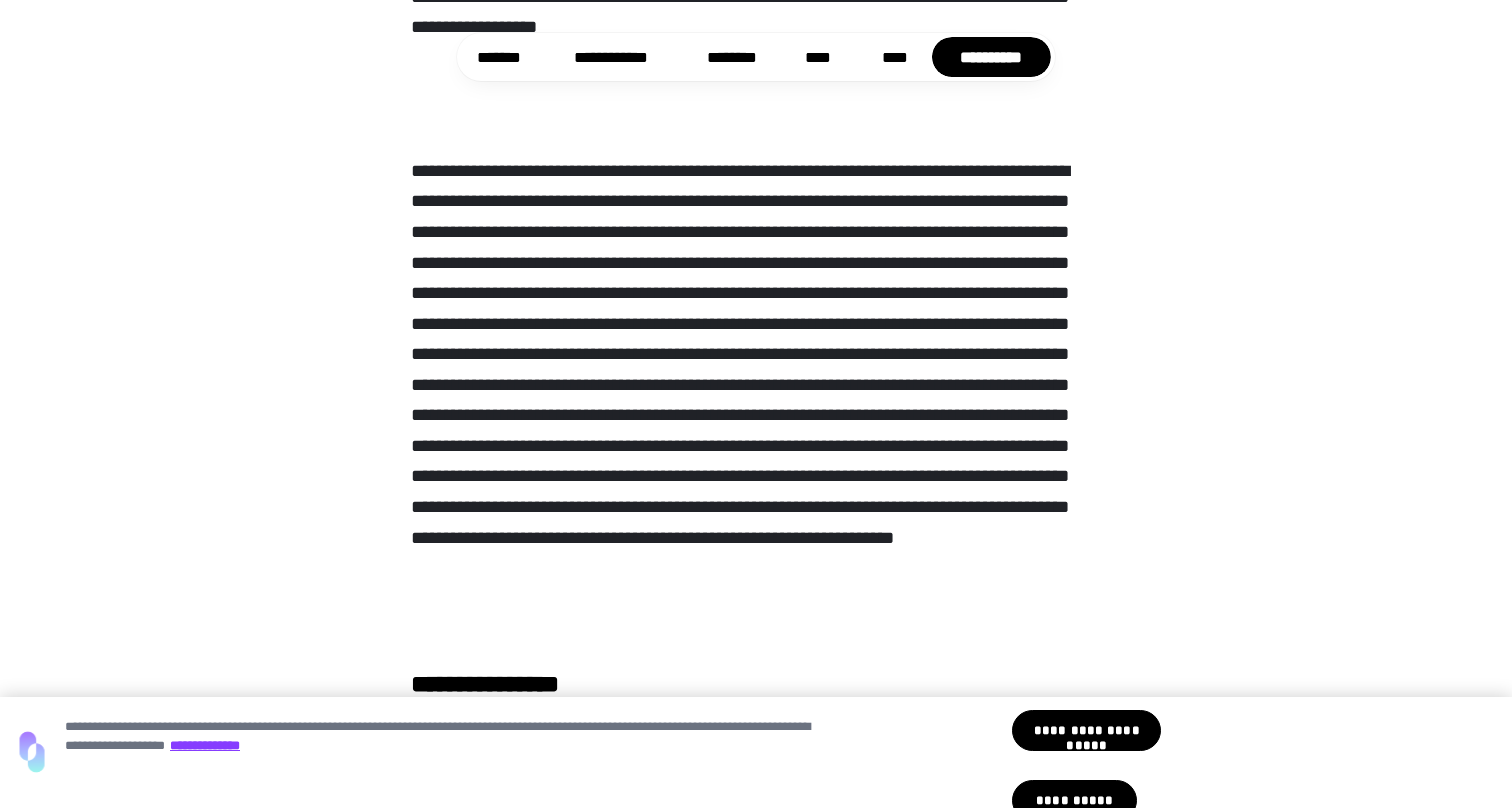 click at bounding box center [756, 396] 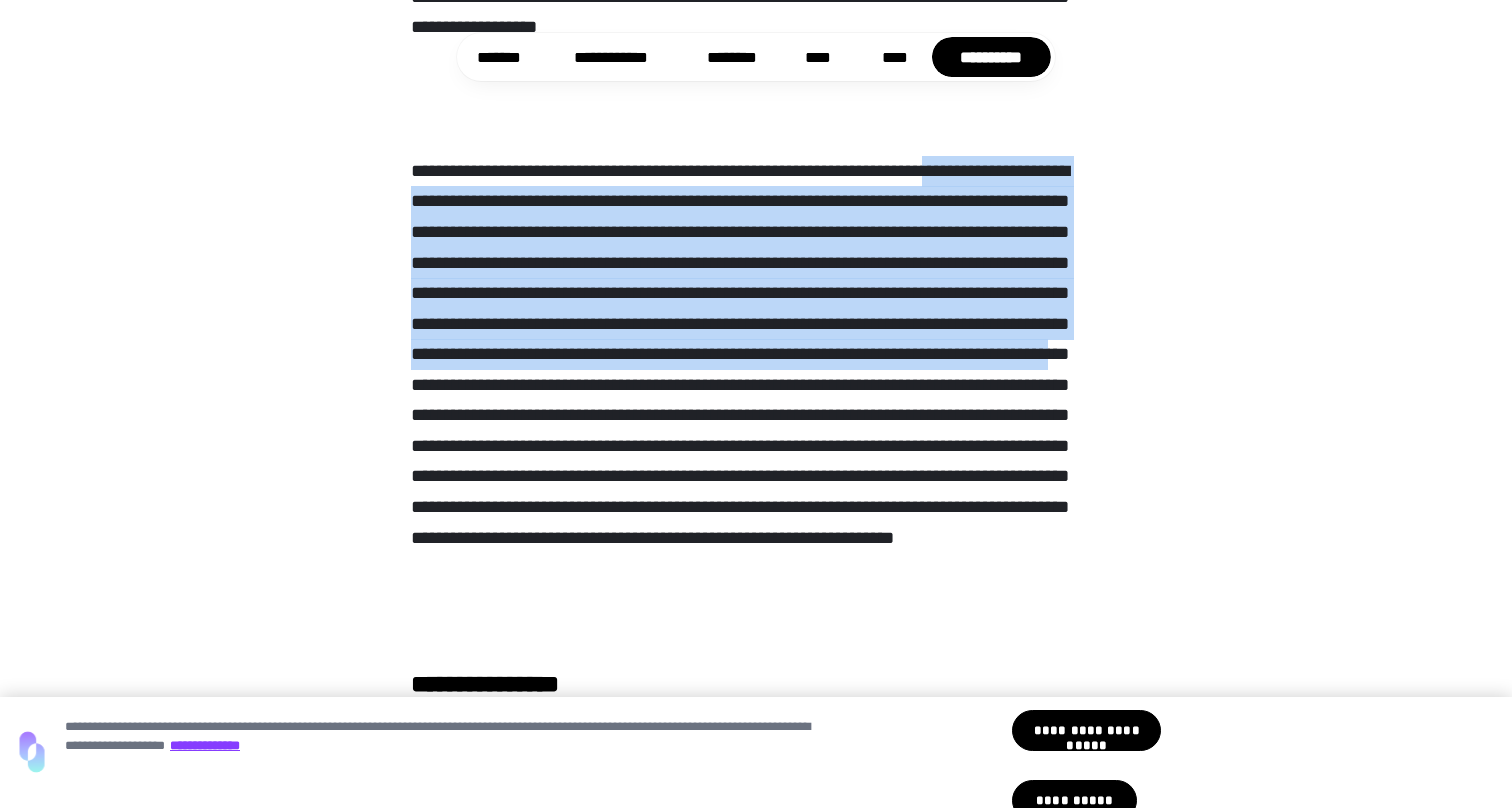 drag, startPoint x: 982, startPoint y: 261, endPoint x: 636, endPoint y: 502, distance: 421.65982 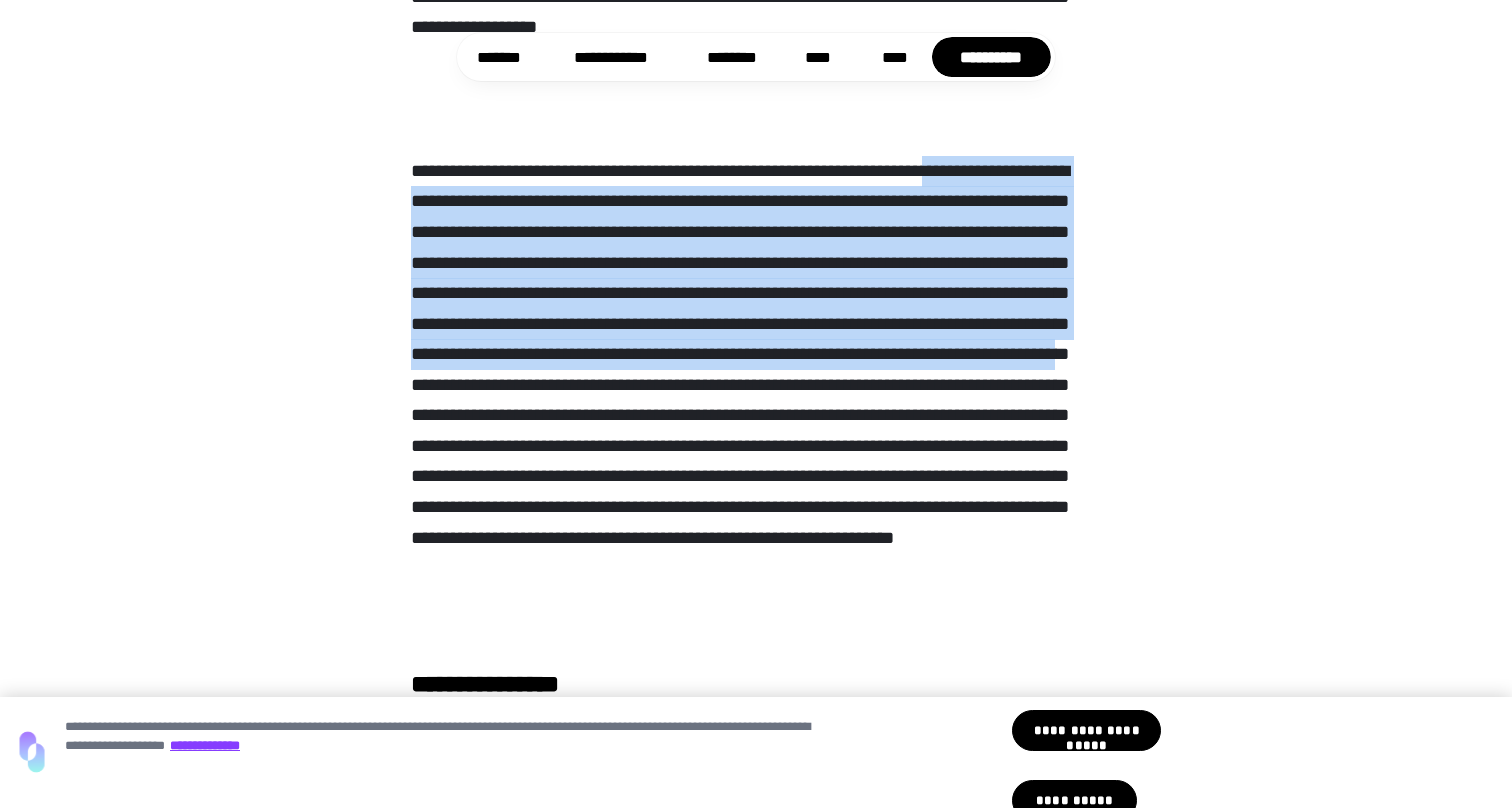 click at bounding box center [756, 396] 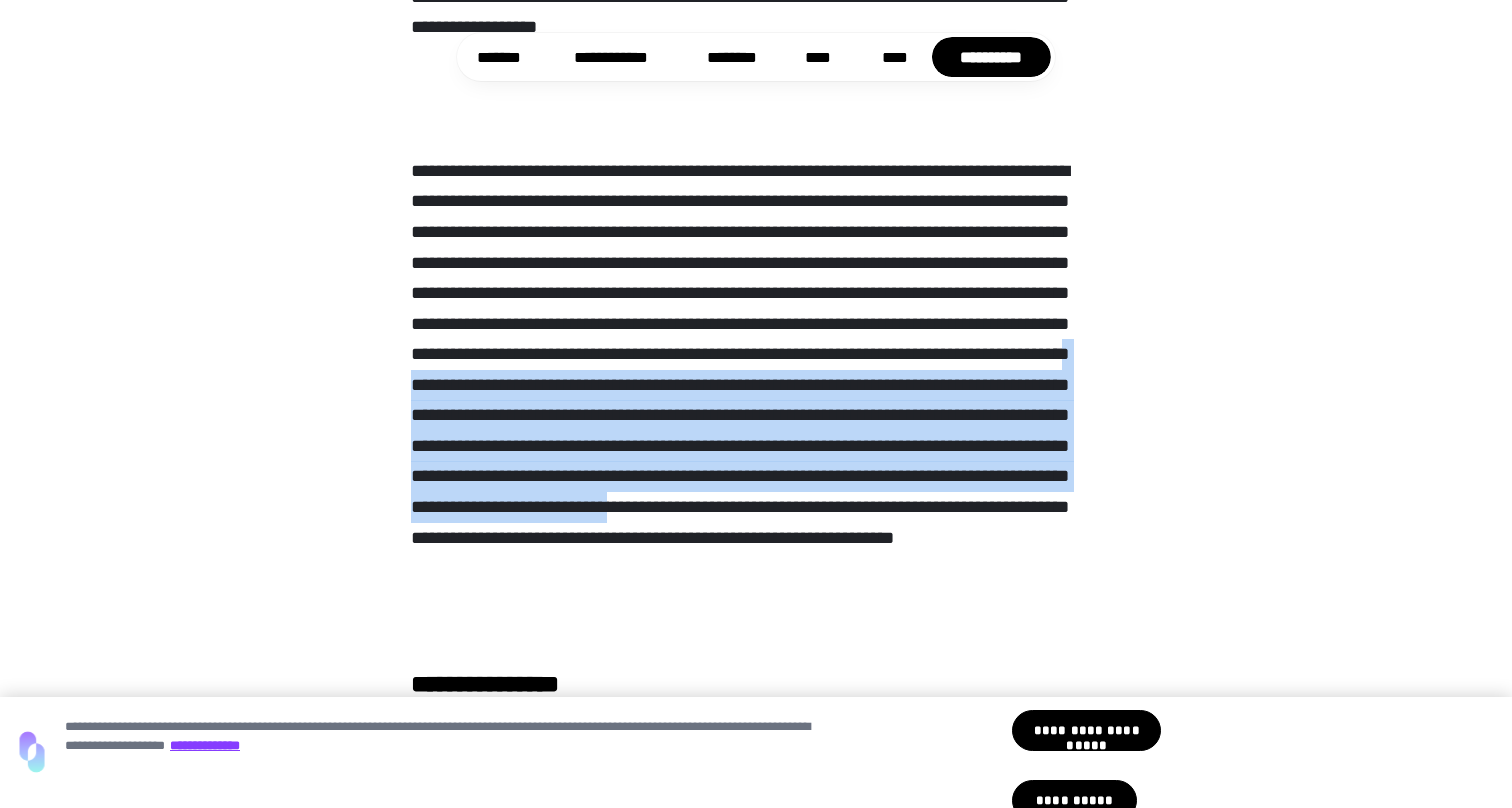 drag, startPoint x: 645, startPoint y: 500, endPoint x: 721, endPoint y: 632, distance: 152.31546 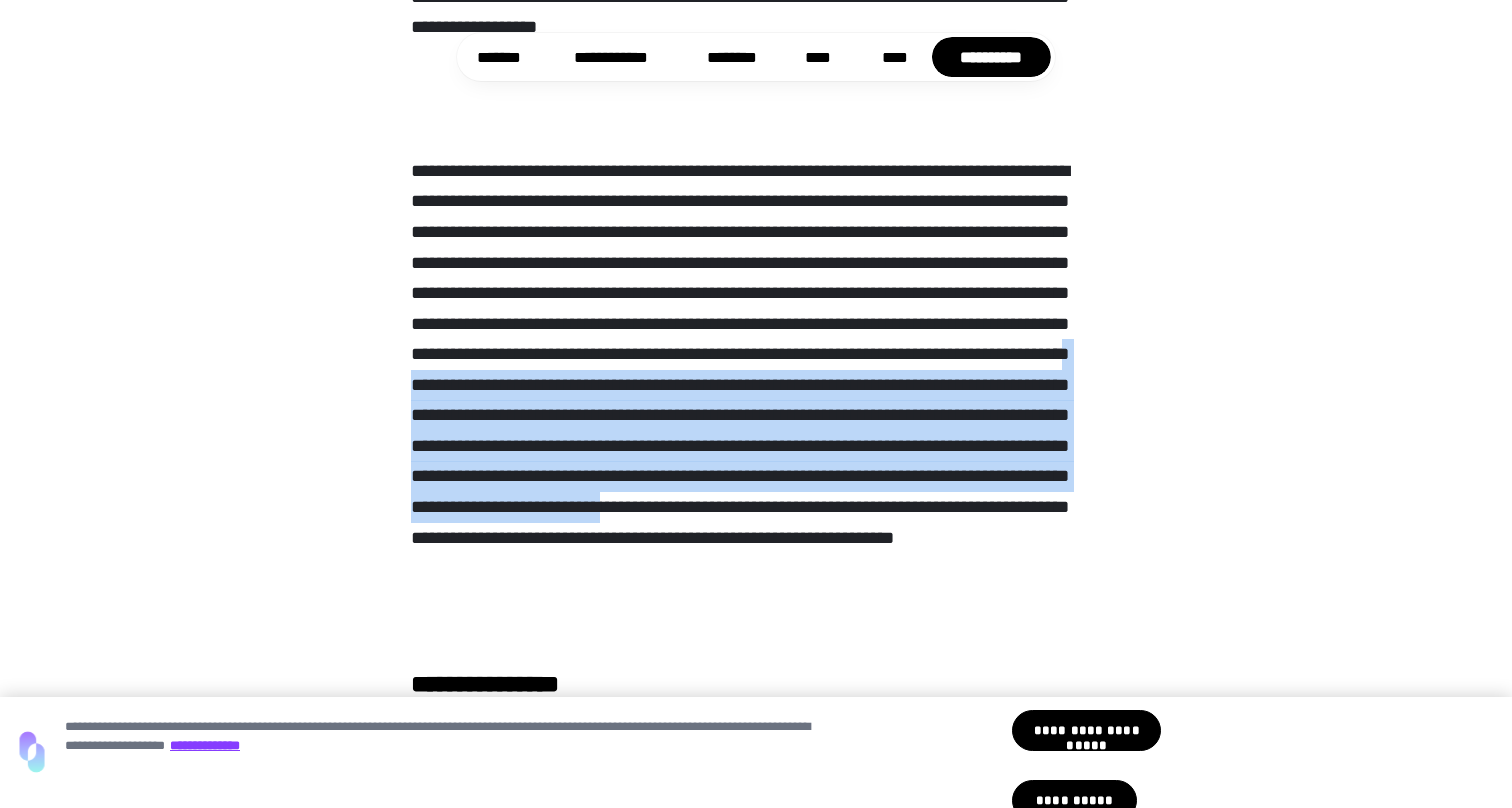 click at bounding box center (756, 396) 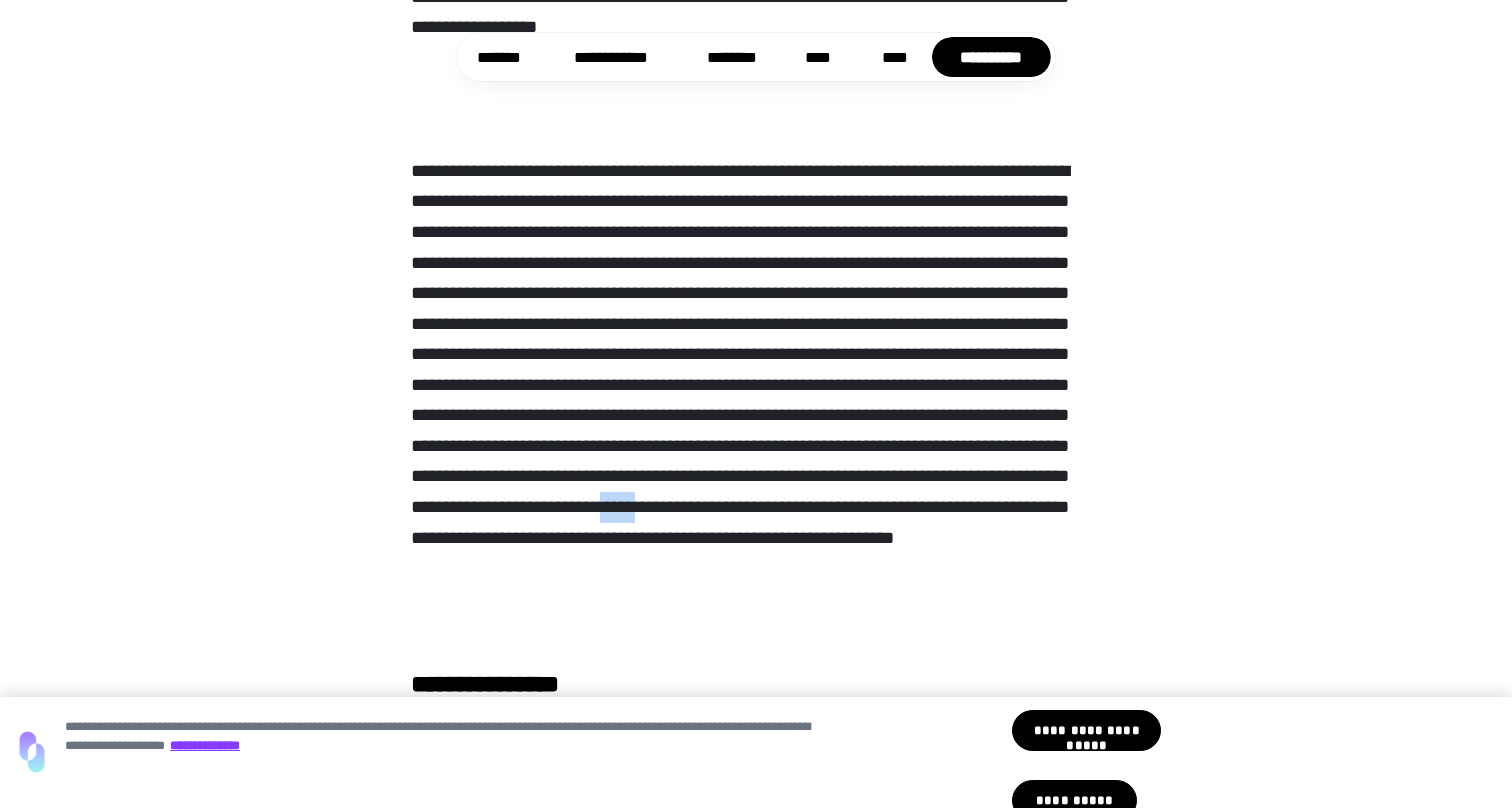 click at bounding box center [756, 396] 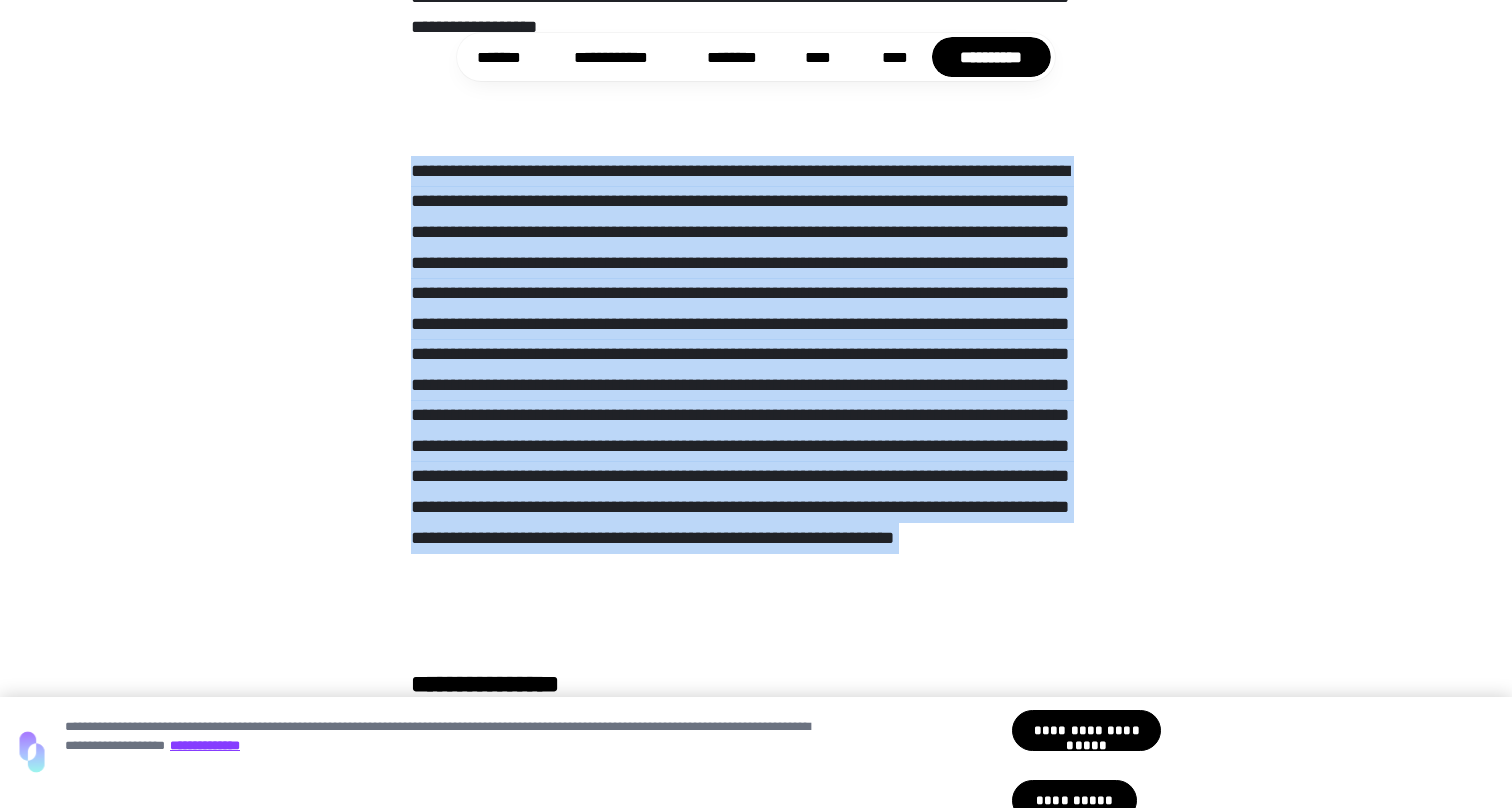 click at bounding box center (756, 396) 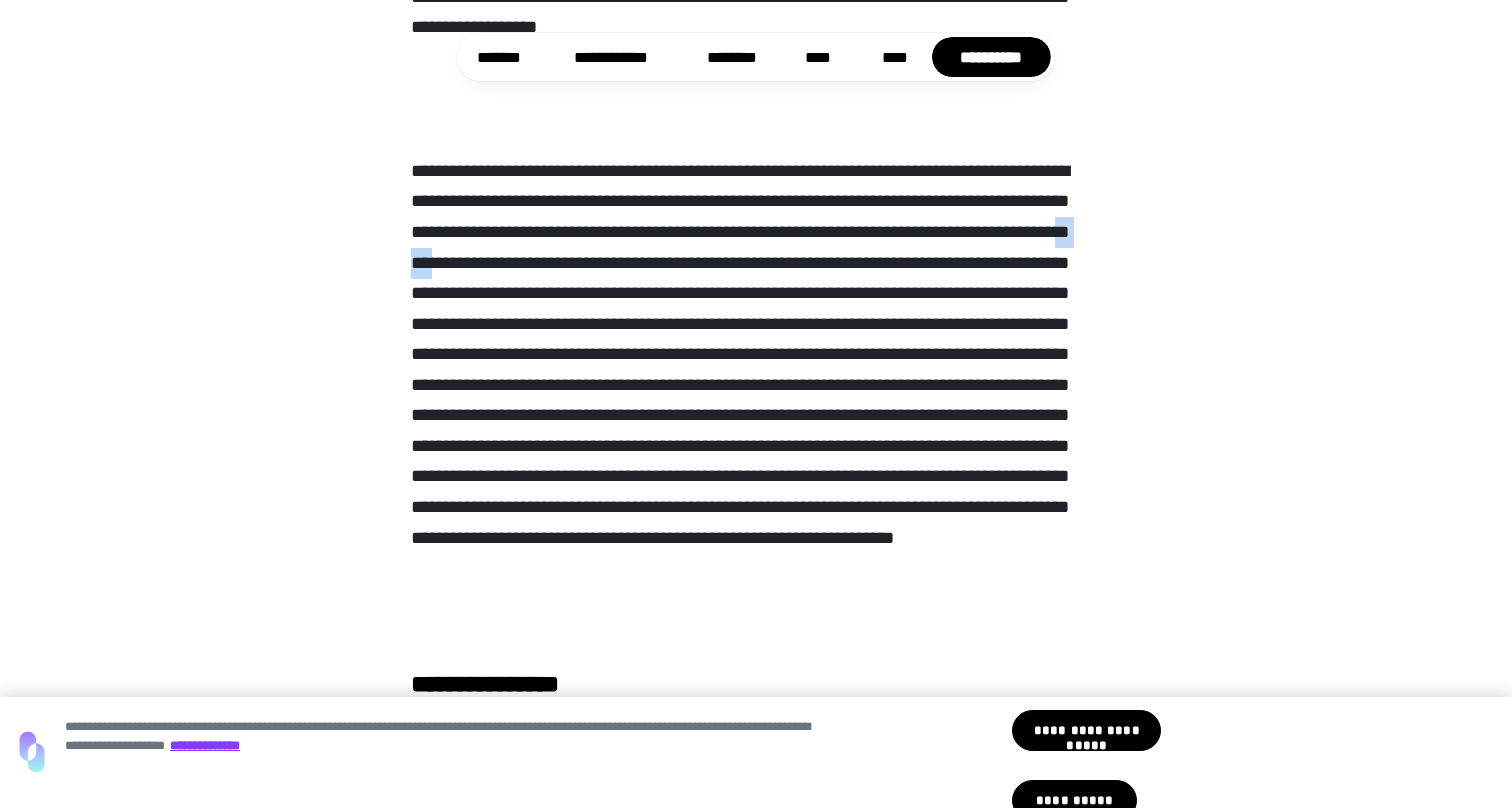 click at bounding box center (756, 396) 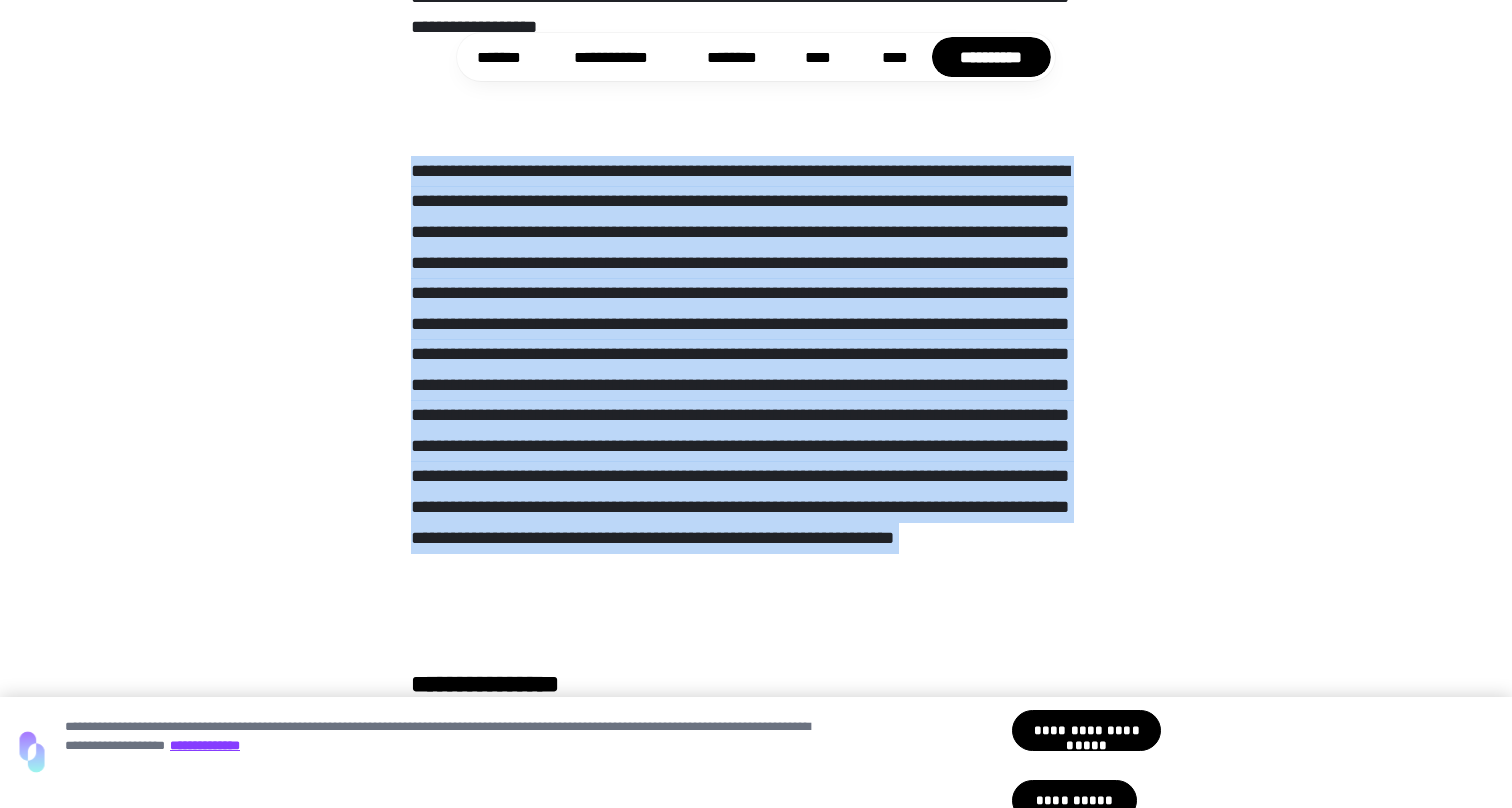 click at bounding box center (756, 396) 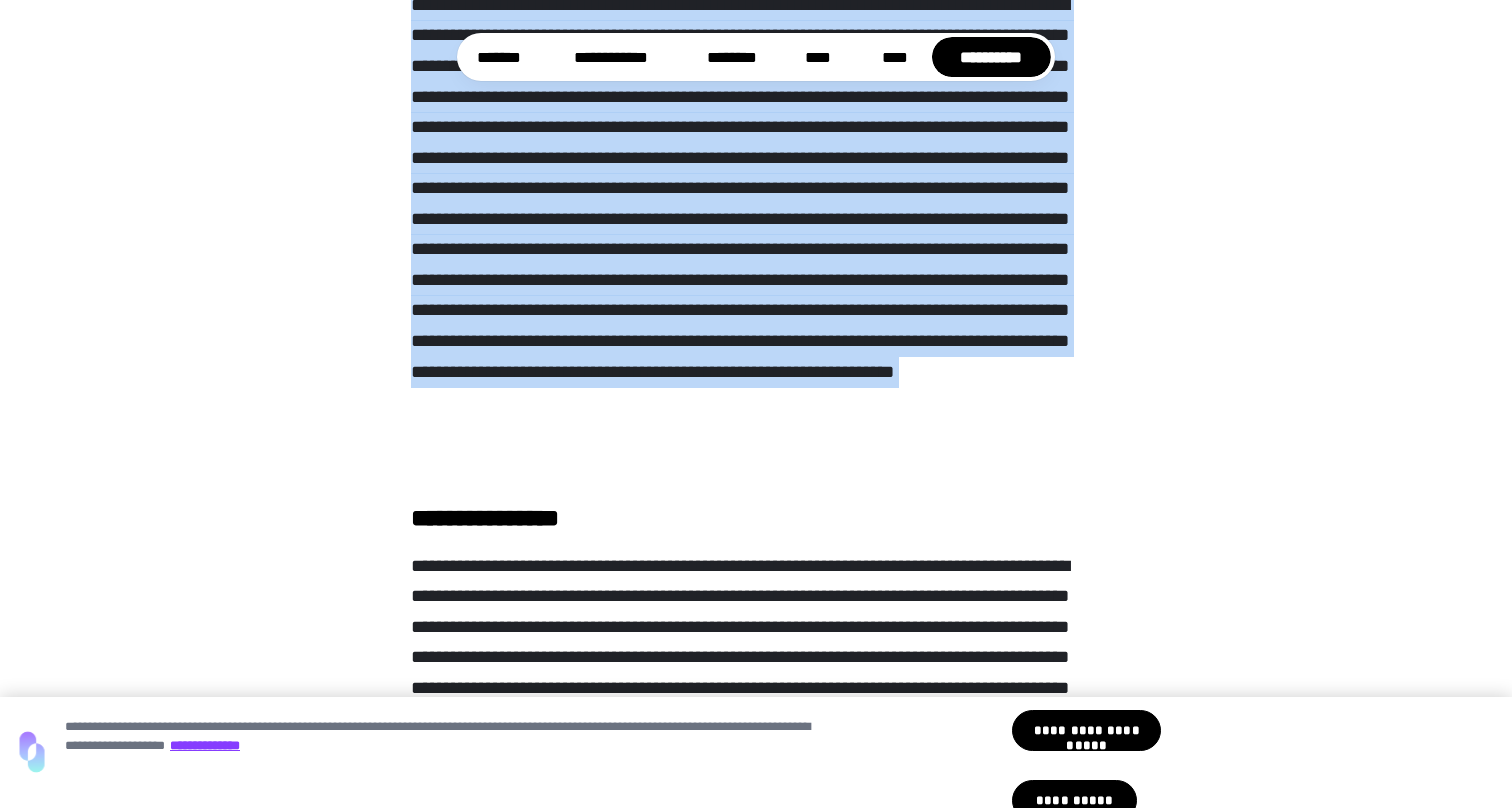 scroll, scrollTop: 14136, scrollLeft: 0, axis: vertical 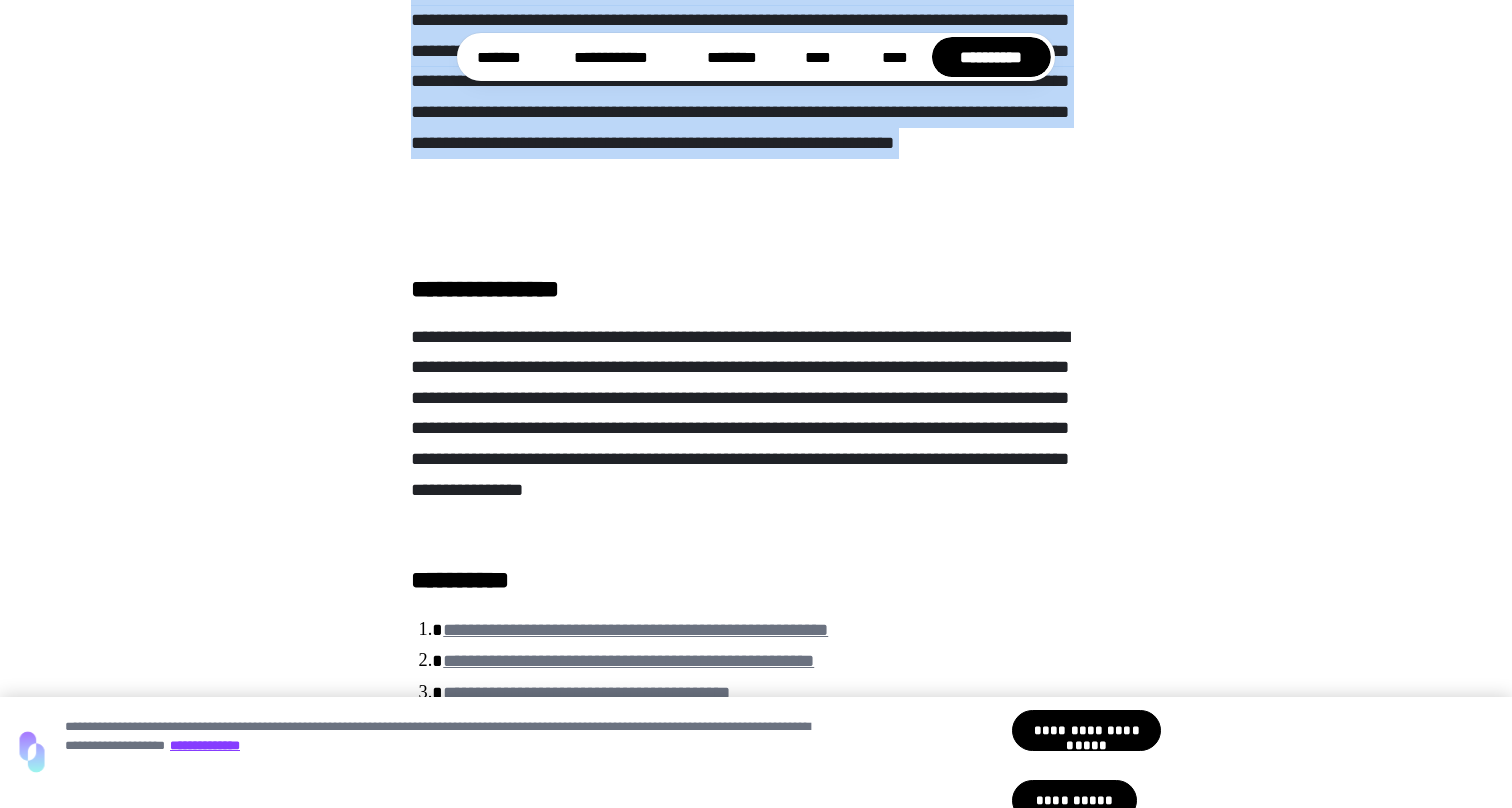 click on "**********" at bounding box center [756, 427] 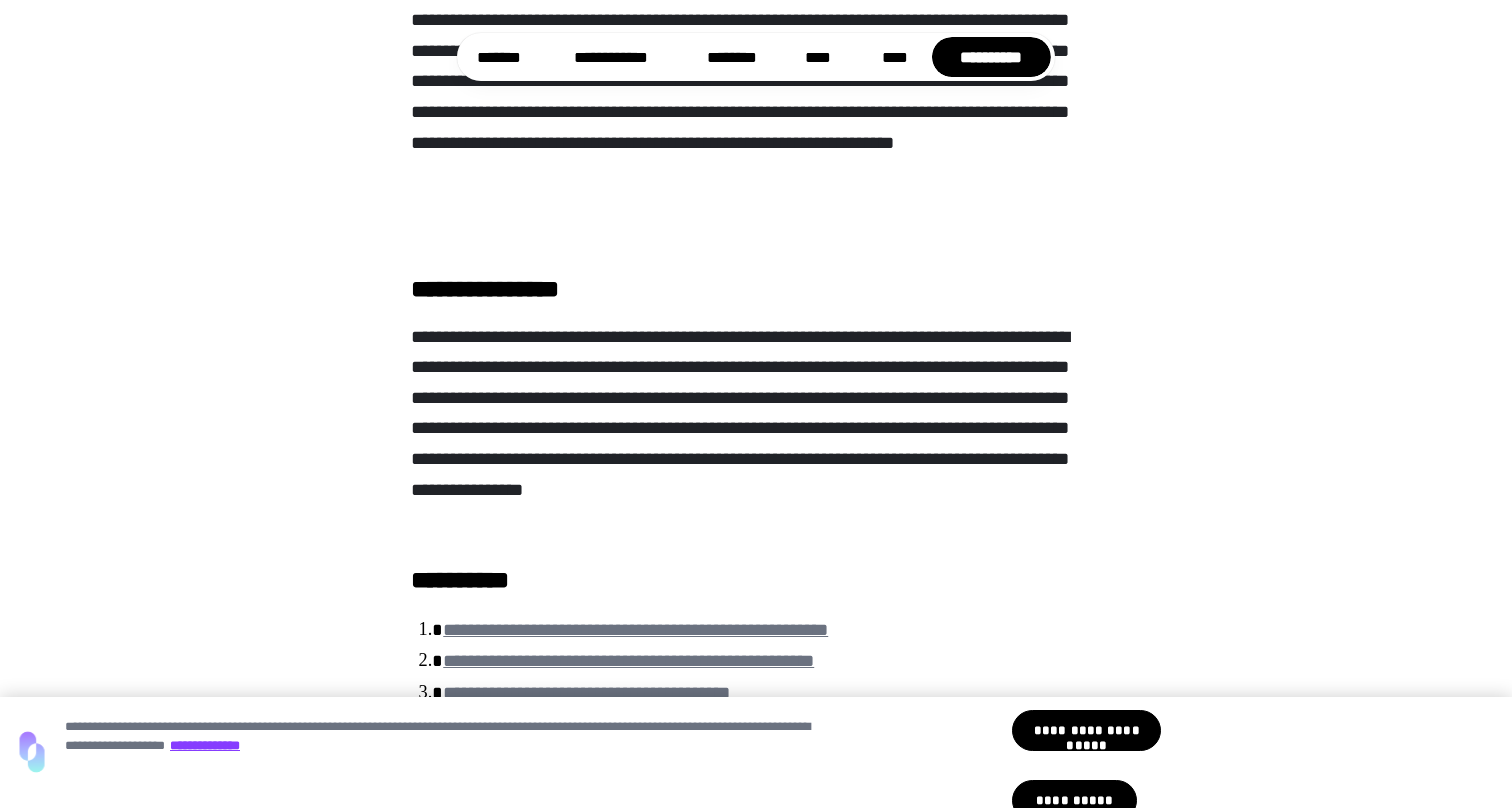 click on "**********" at bounding box center [756, 427] 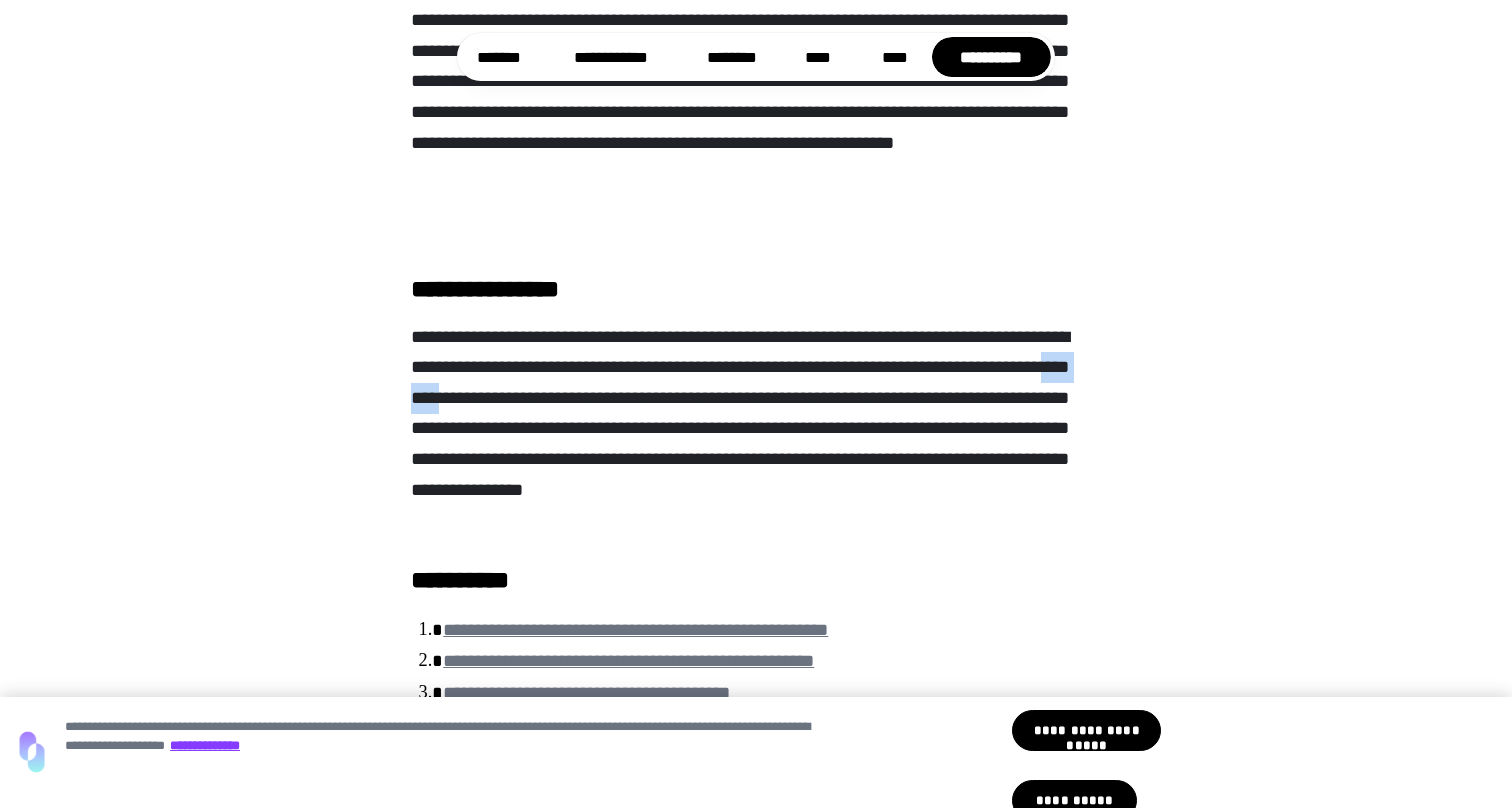 click on "**********" at bounding box center (756, 427) 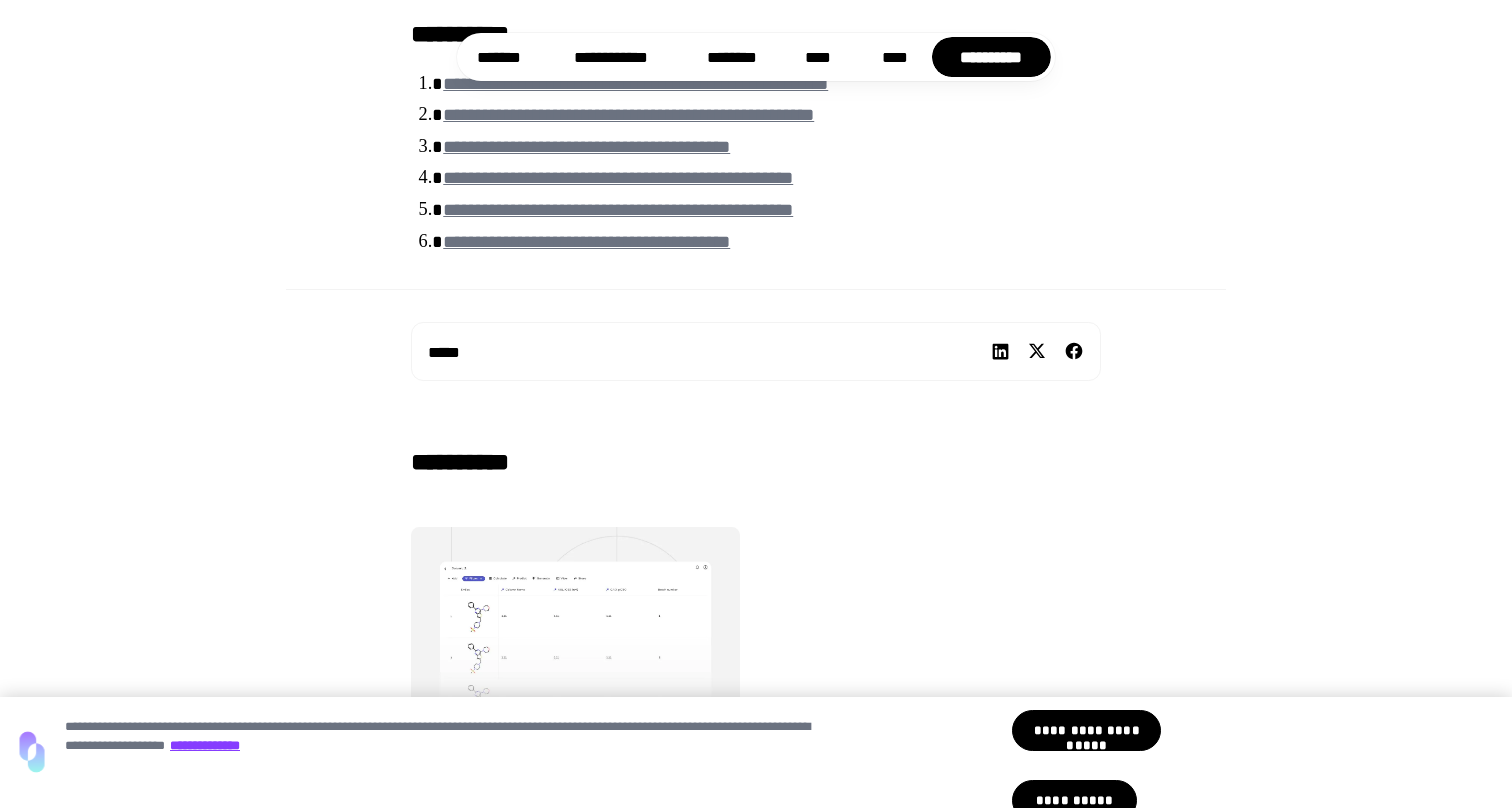 scroll, scrollTop: 14099, scrollLeft: 0, axis: vertical 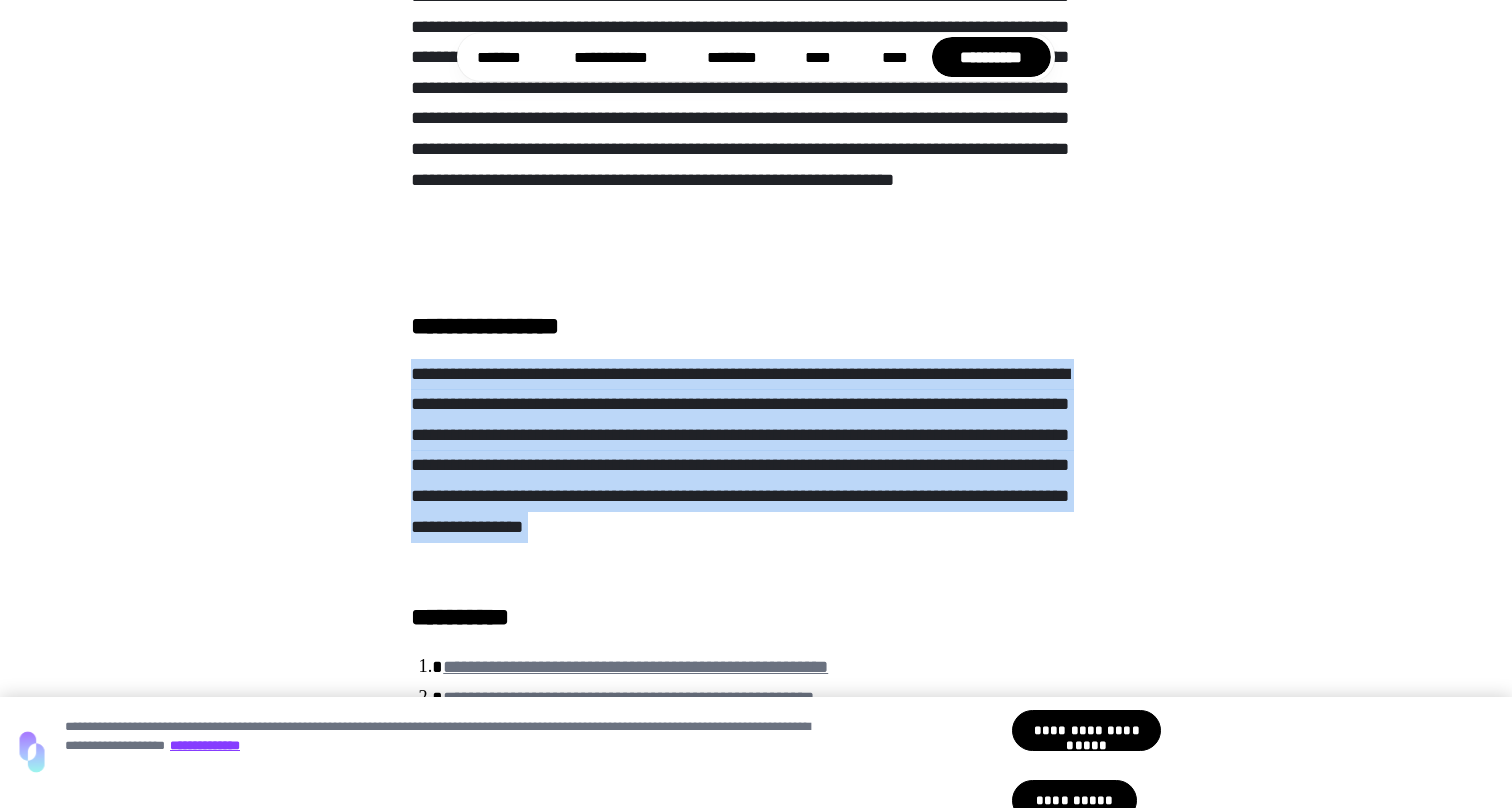 click on "**********" at bounding box center (756, 464) 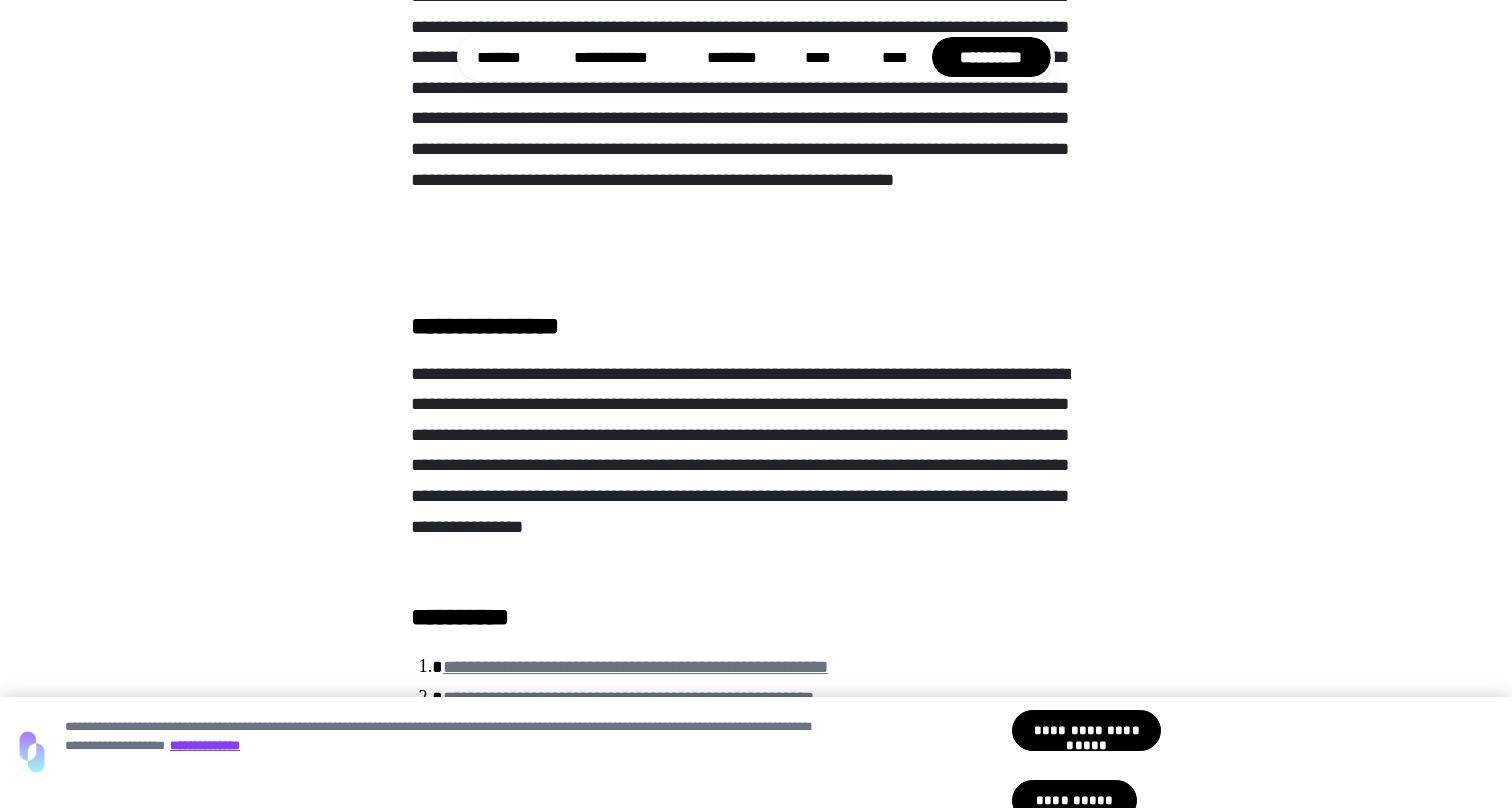 click on "**********" at bounding box center (756, 464) 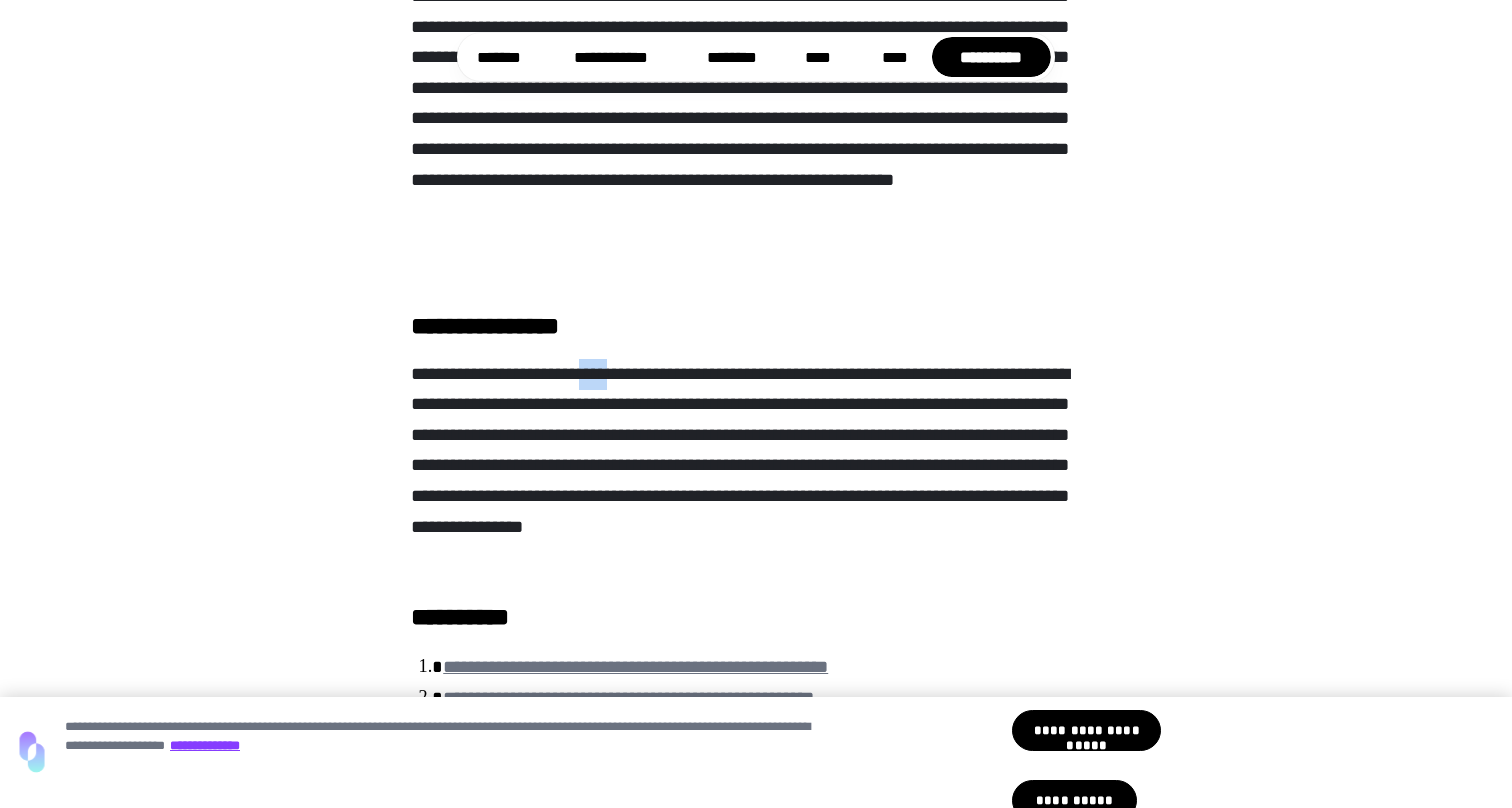 click on "**********" at bounding box center [756, 464] 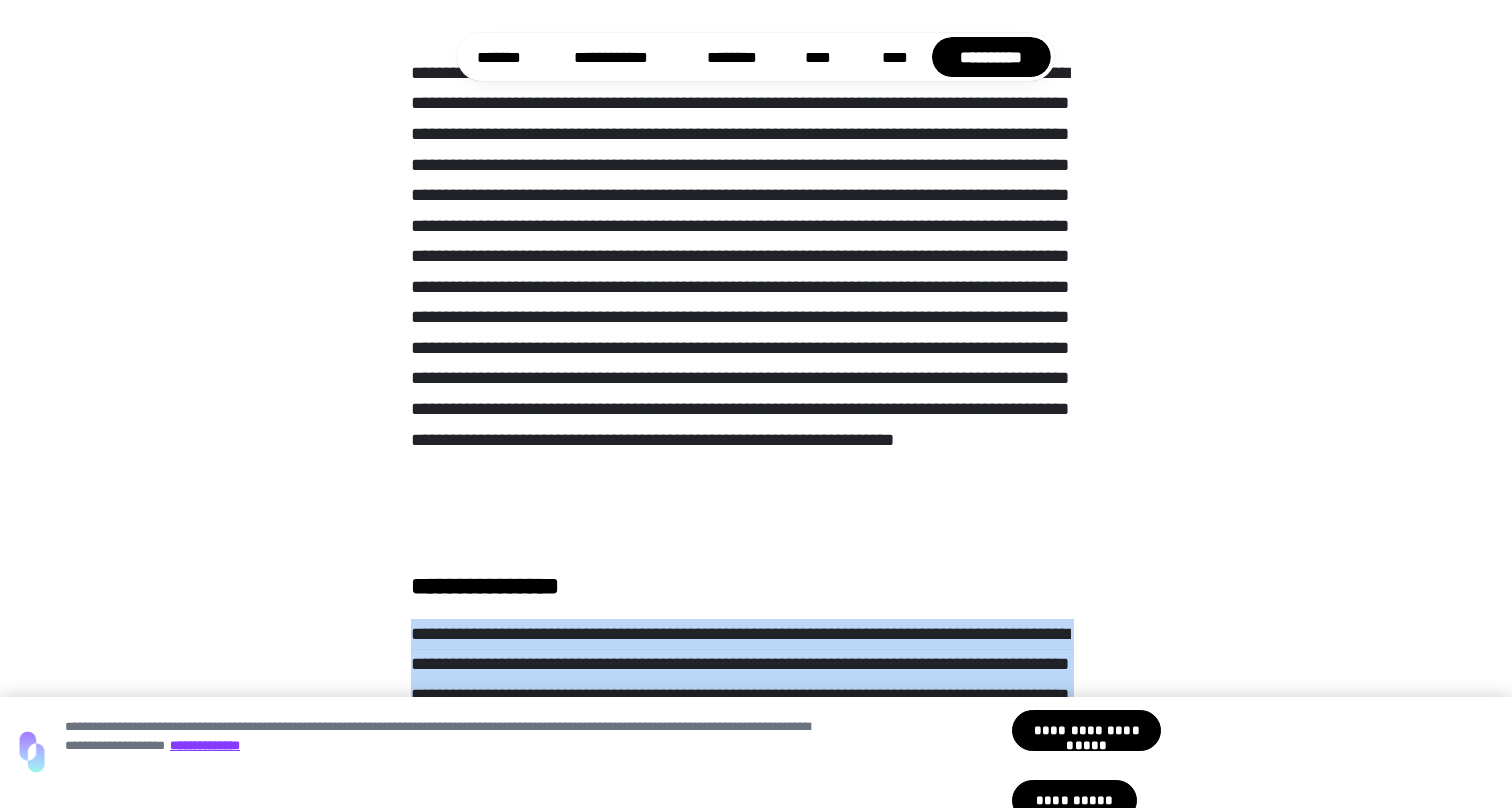 click at bounding box center [756, 298] 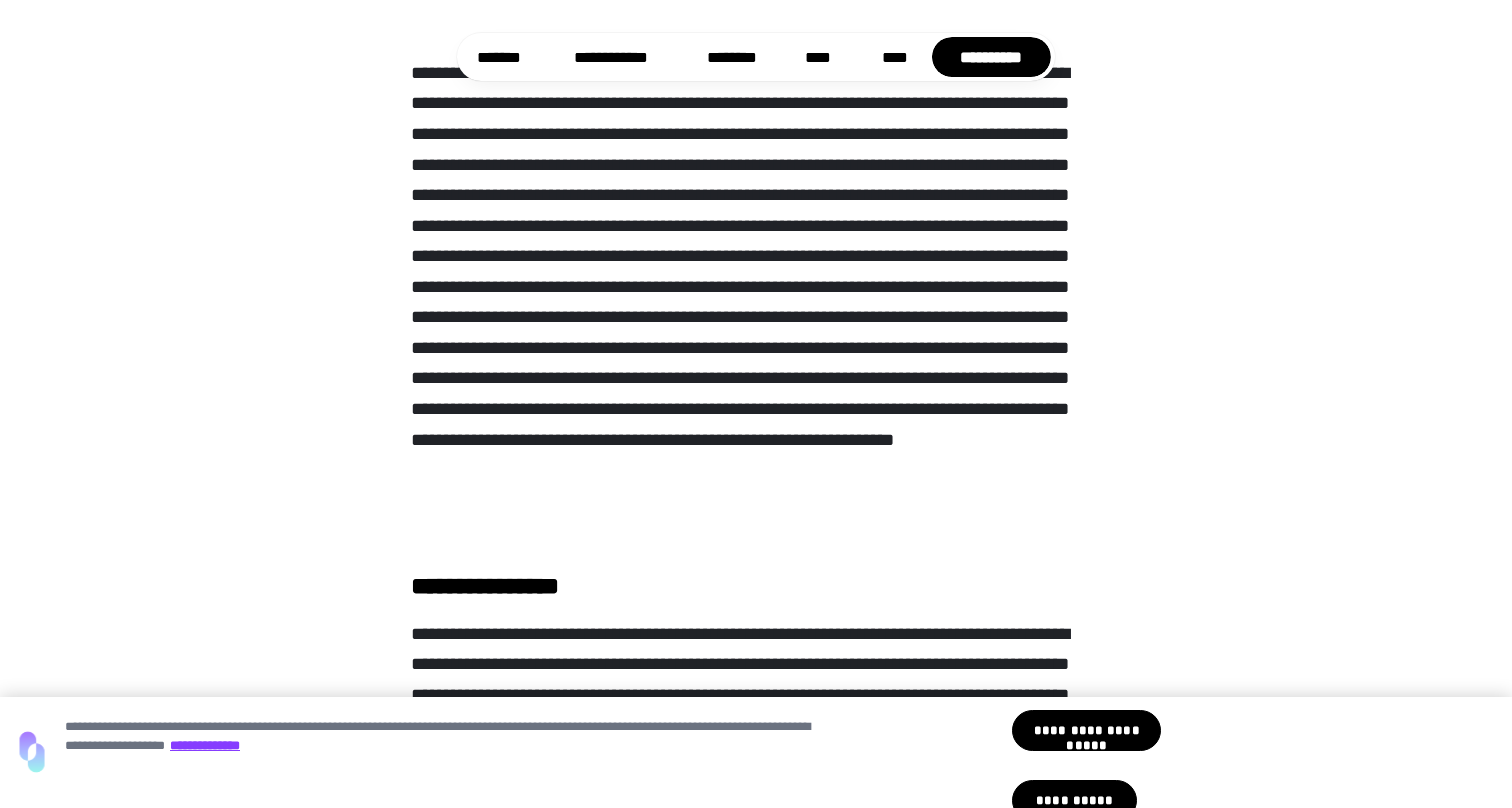 click at bounding box center (756, 298) 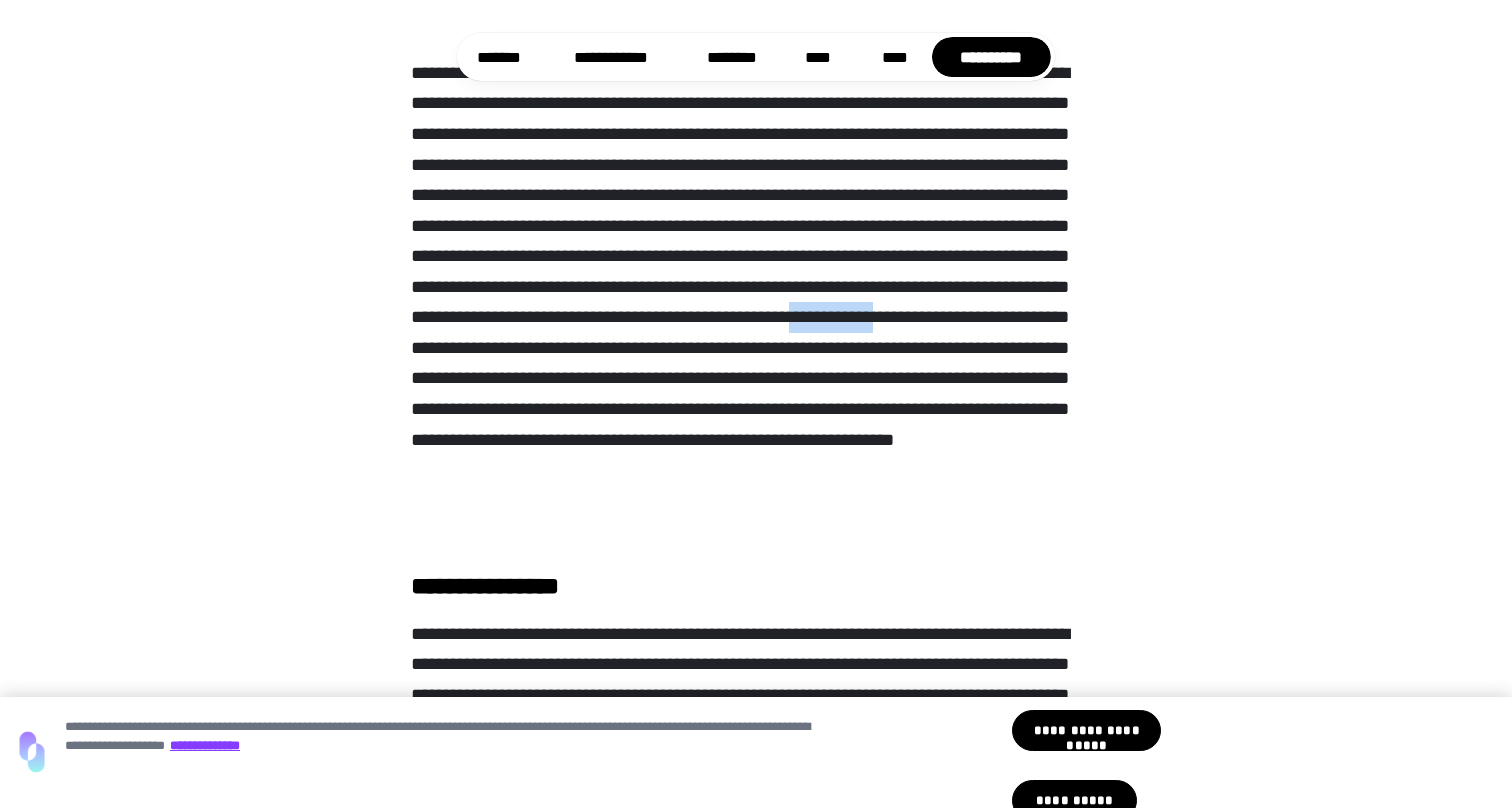 click at bounding box center [756, 298] 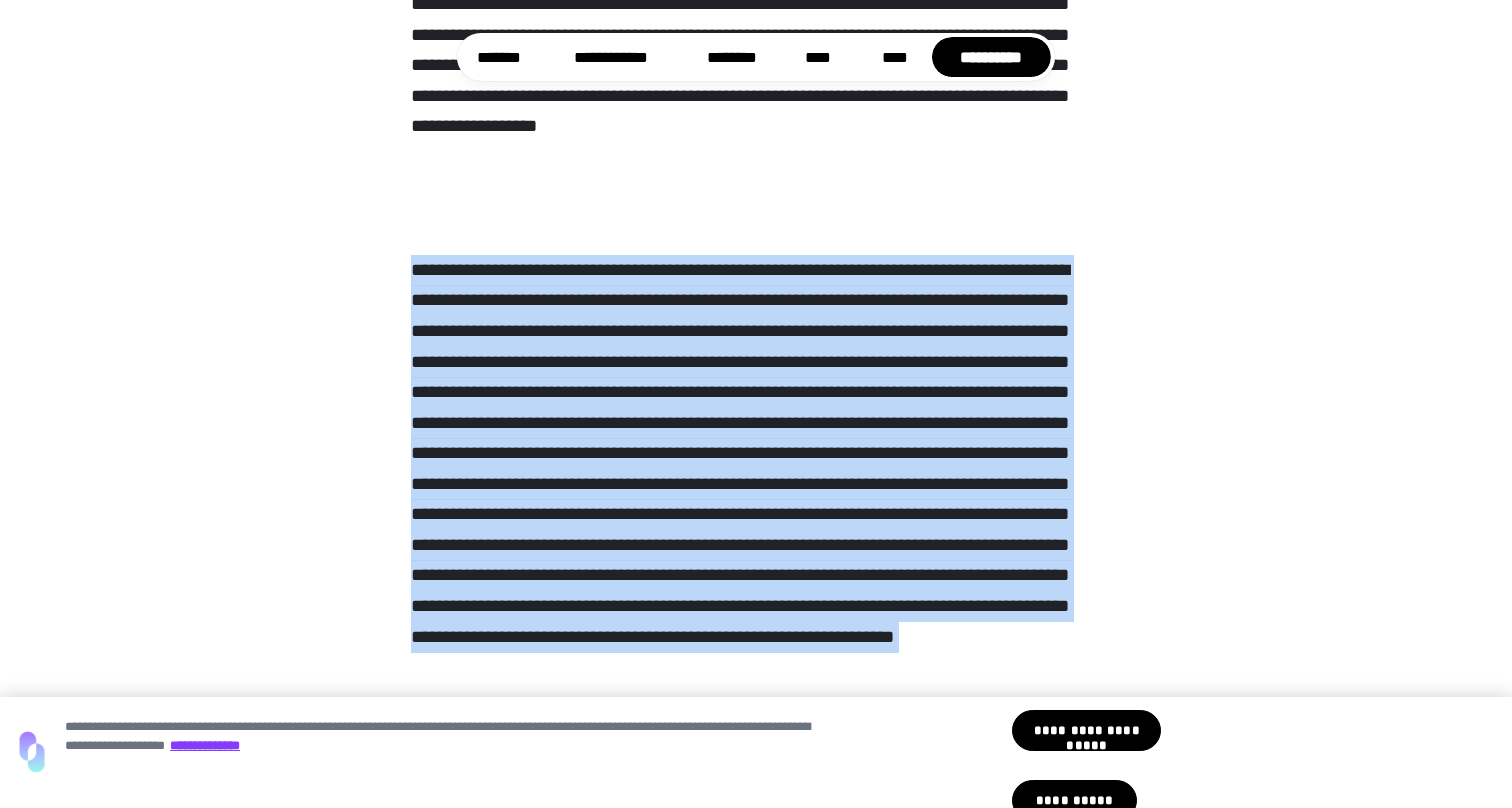 click at bounding box center [756, 495] 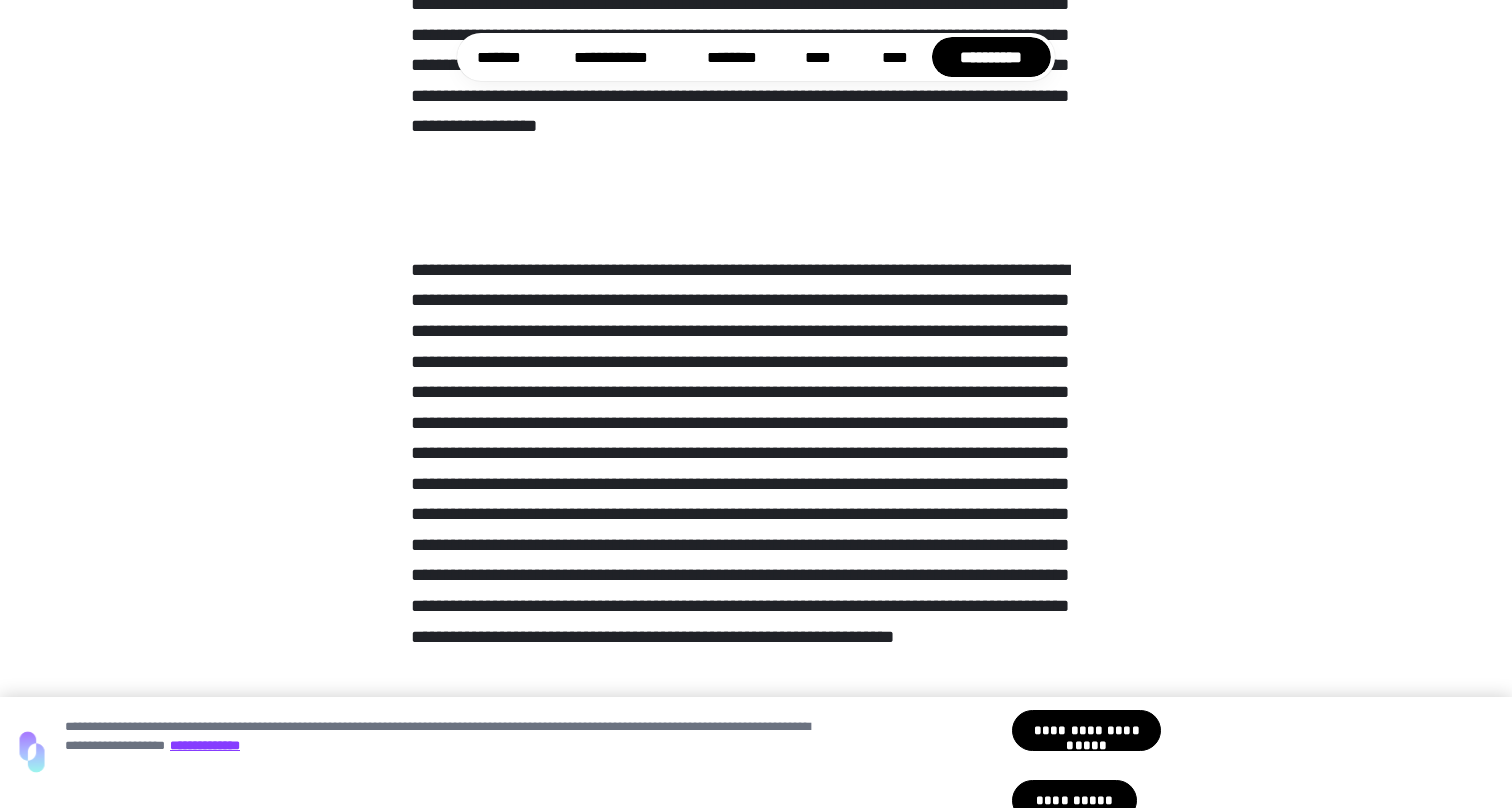 click at bounding box center [756, 495] 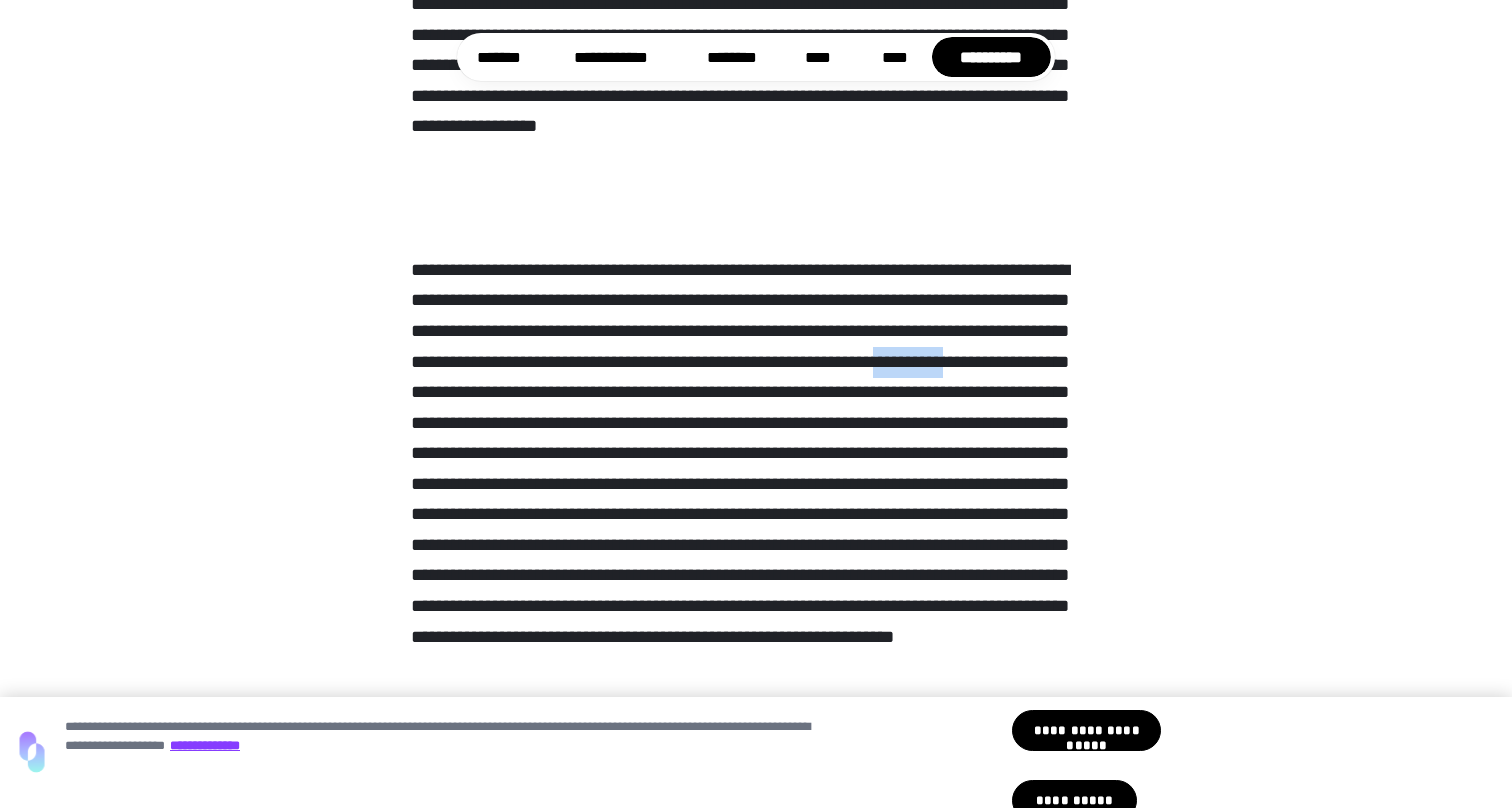 click at bounding box center (756, 495) 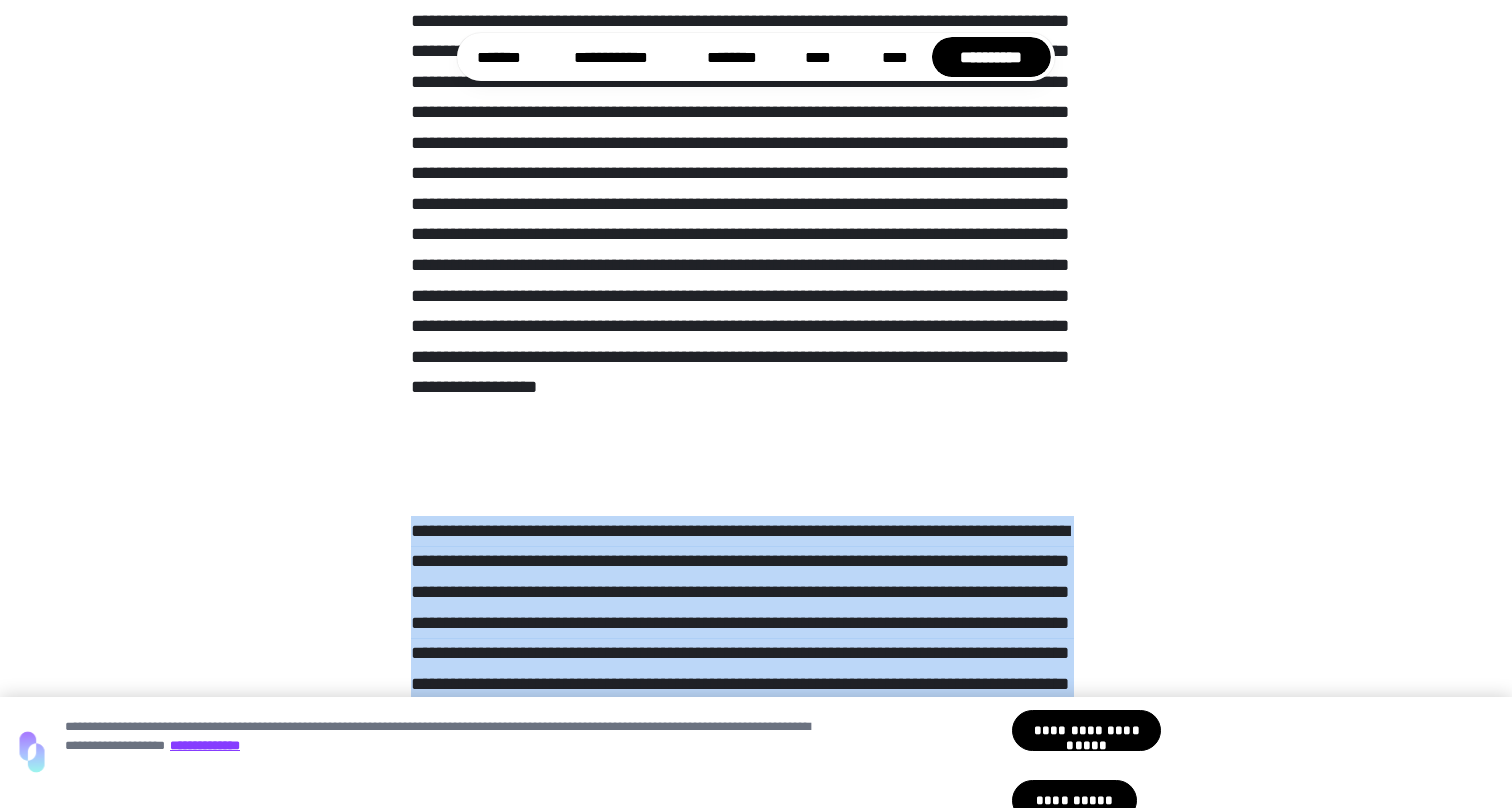 click at bounding box center (756, 183) 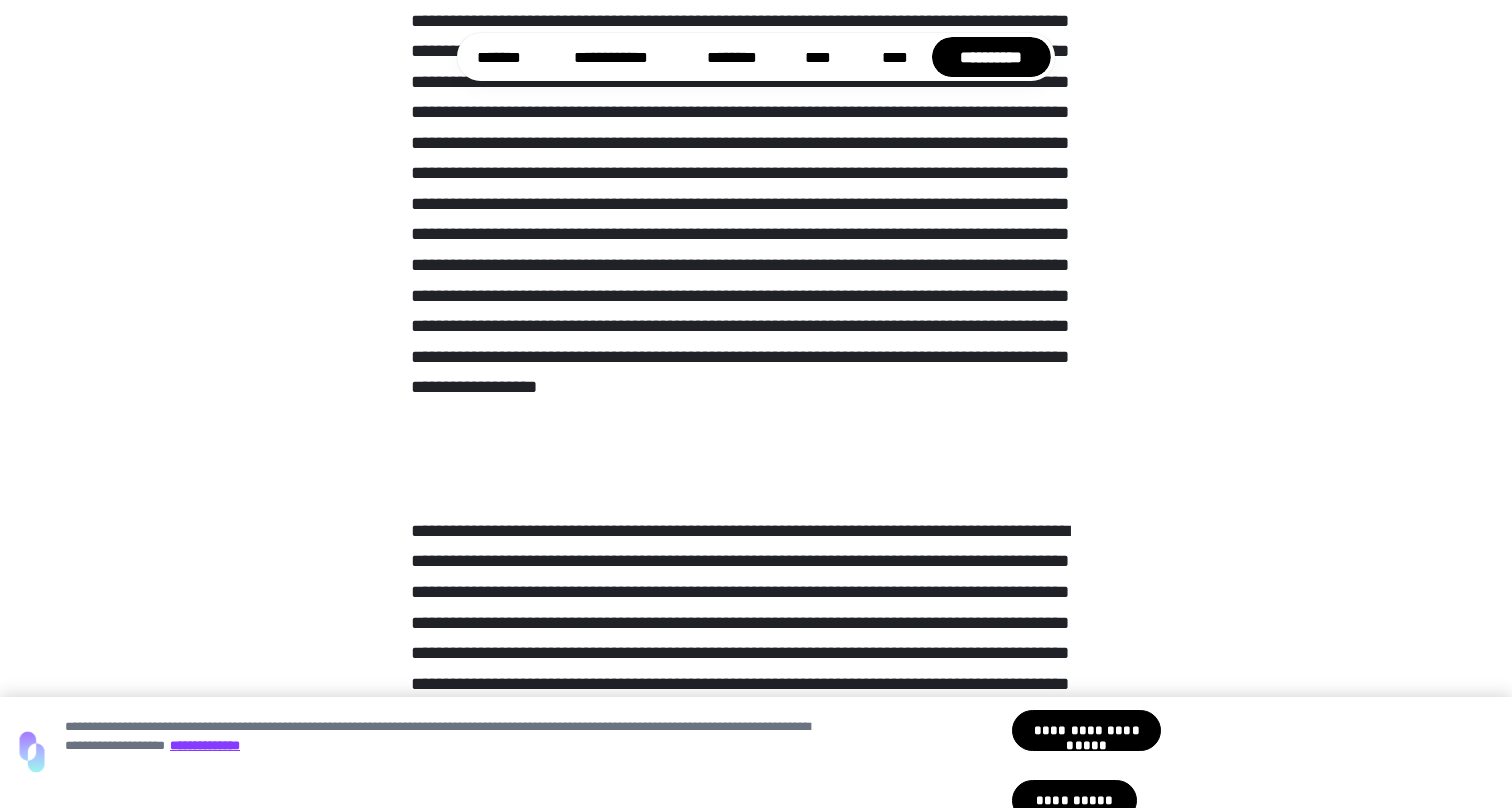 click at bounding box center [756, 183] 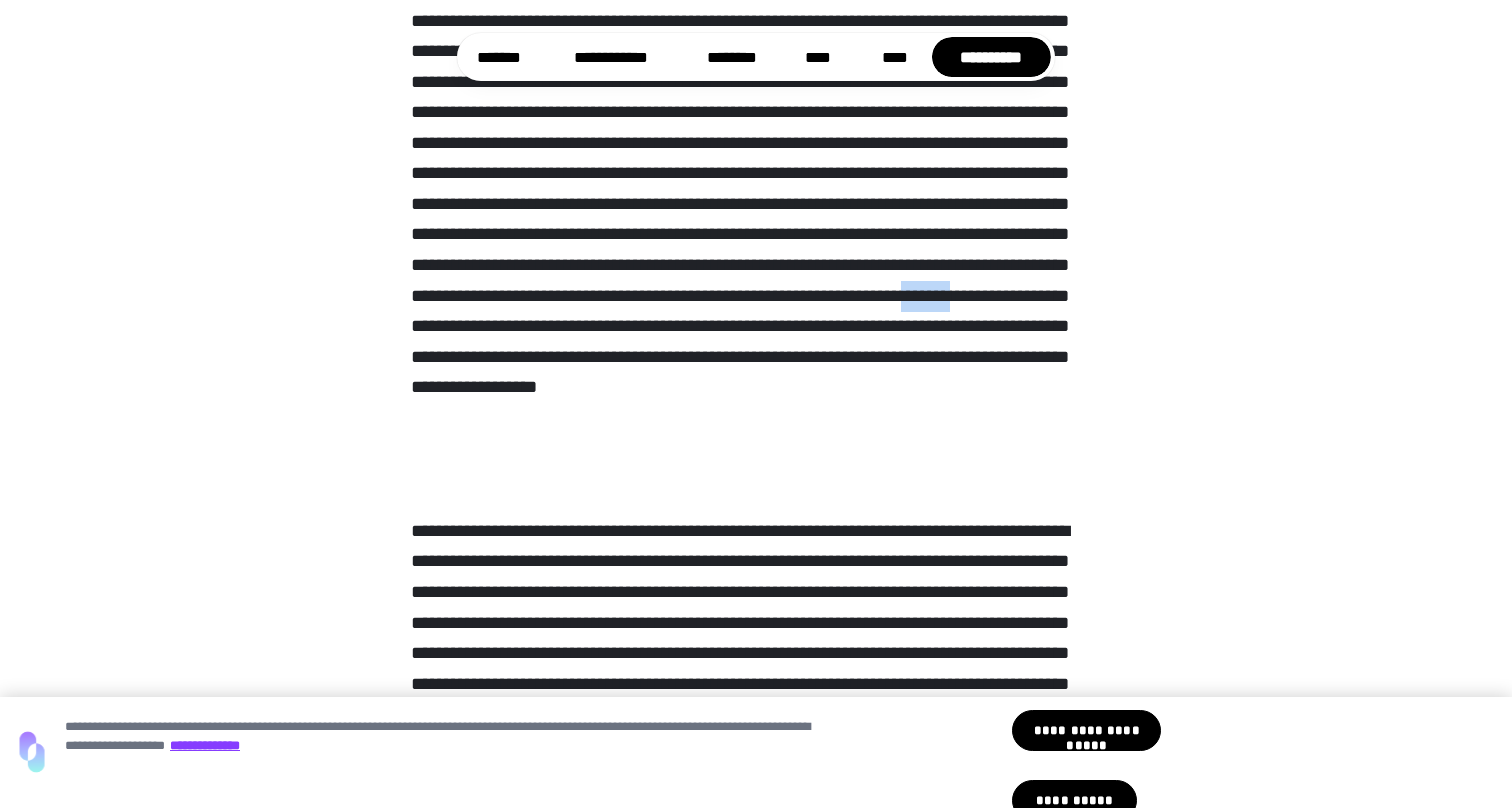 click at bounding box center [756, 183] 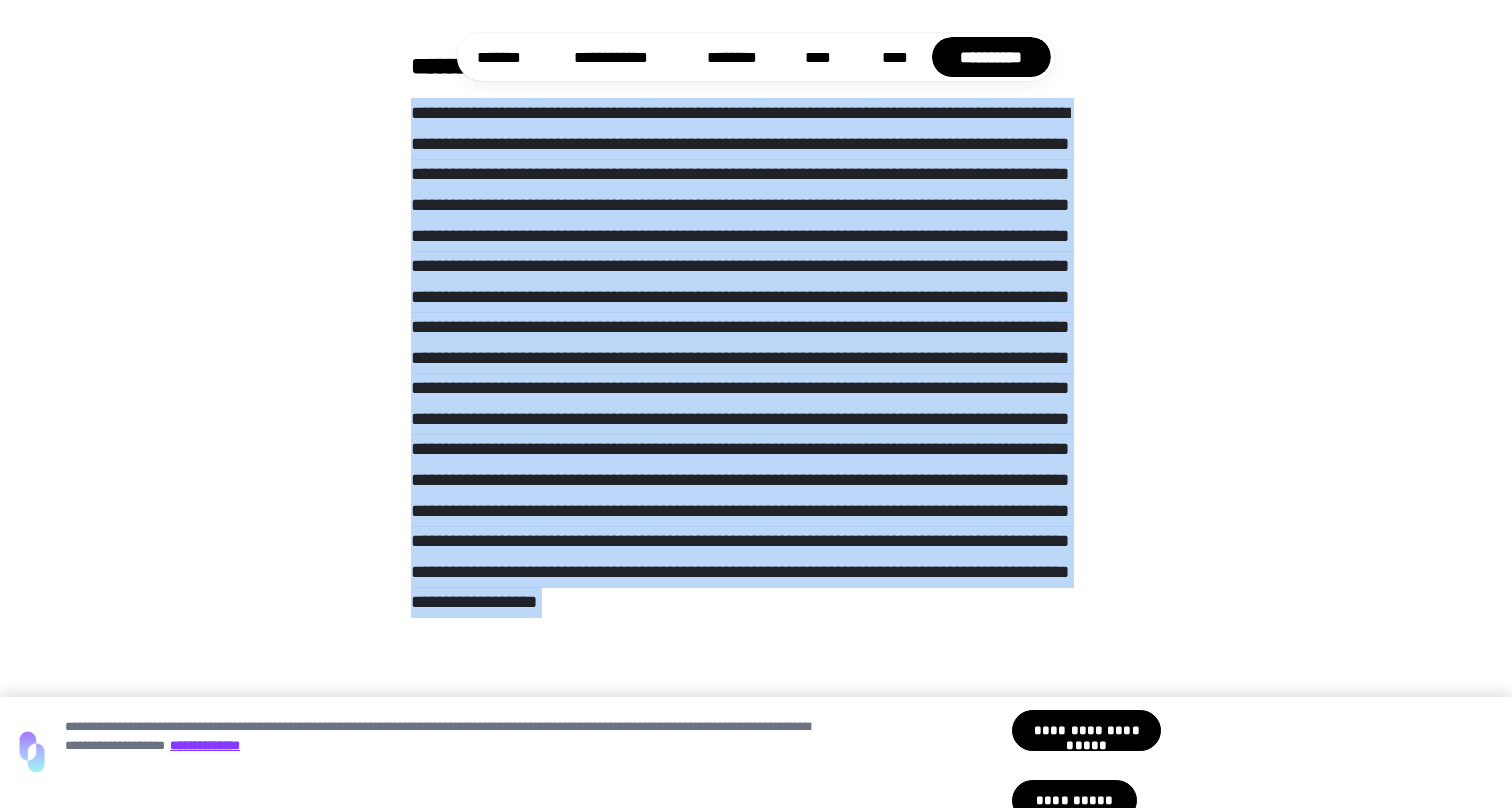 click at bounding box center (756, 398) 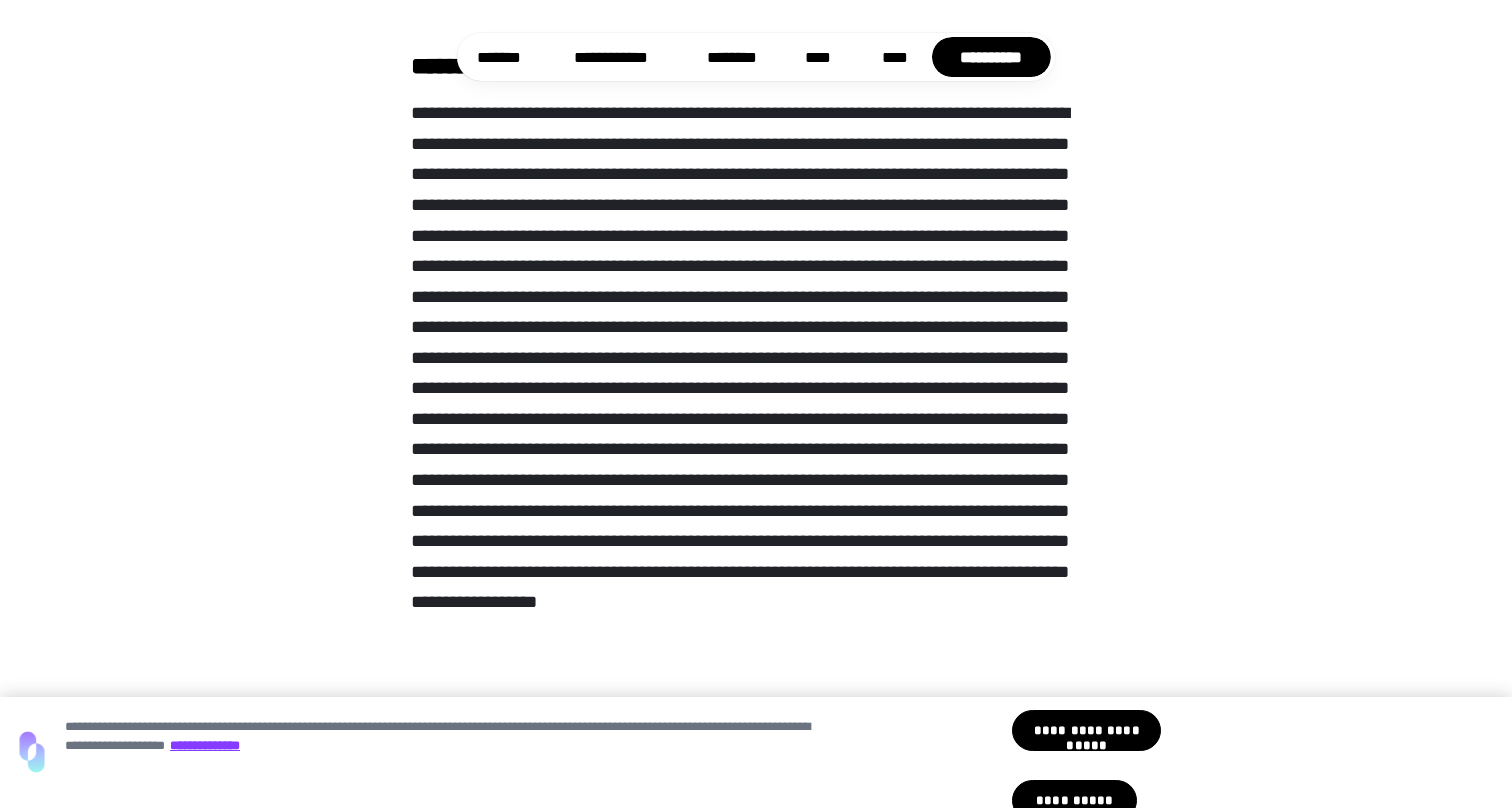 click at bounding box center (756, 398) 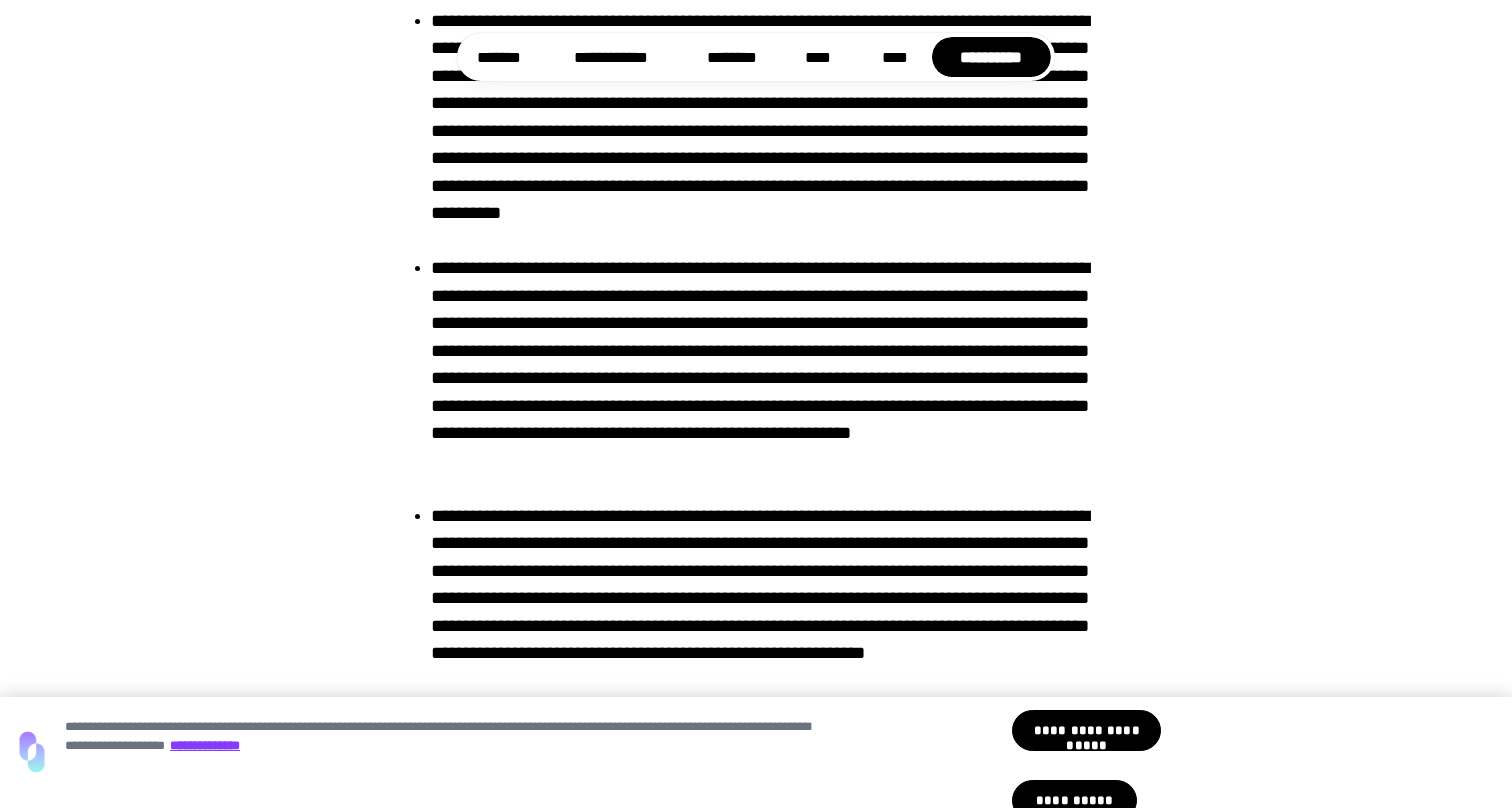 click on "**********" at bounding box center [766, 376] 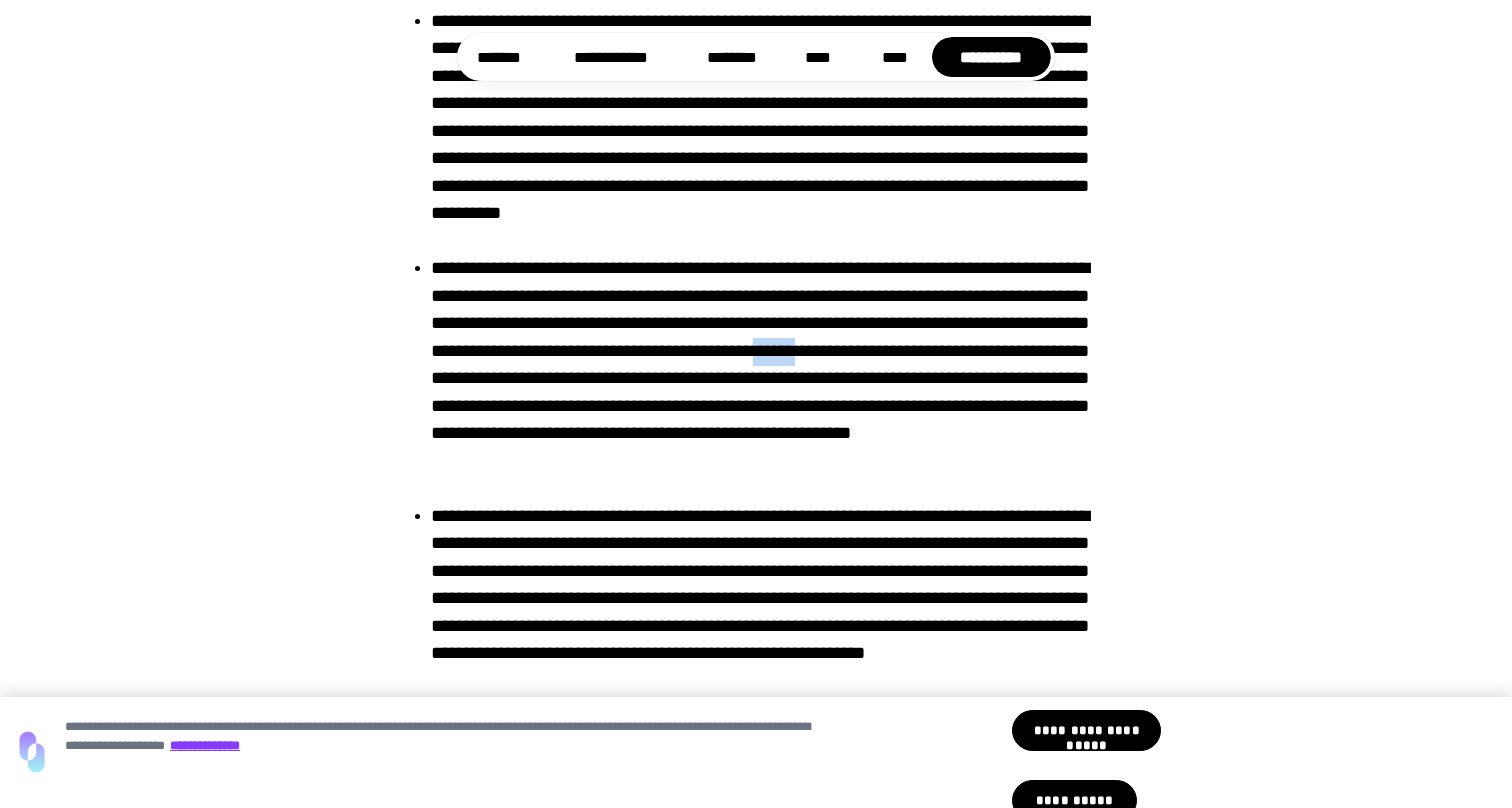 click on "**********" at bounding box center (766, 376) 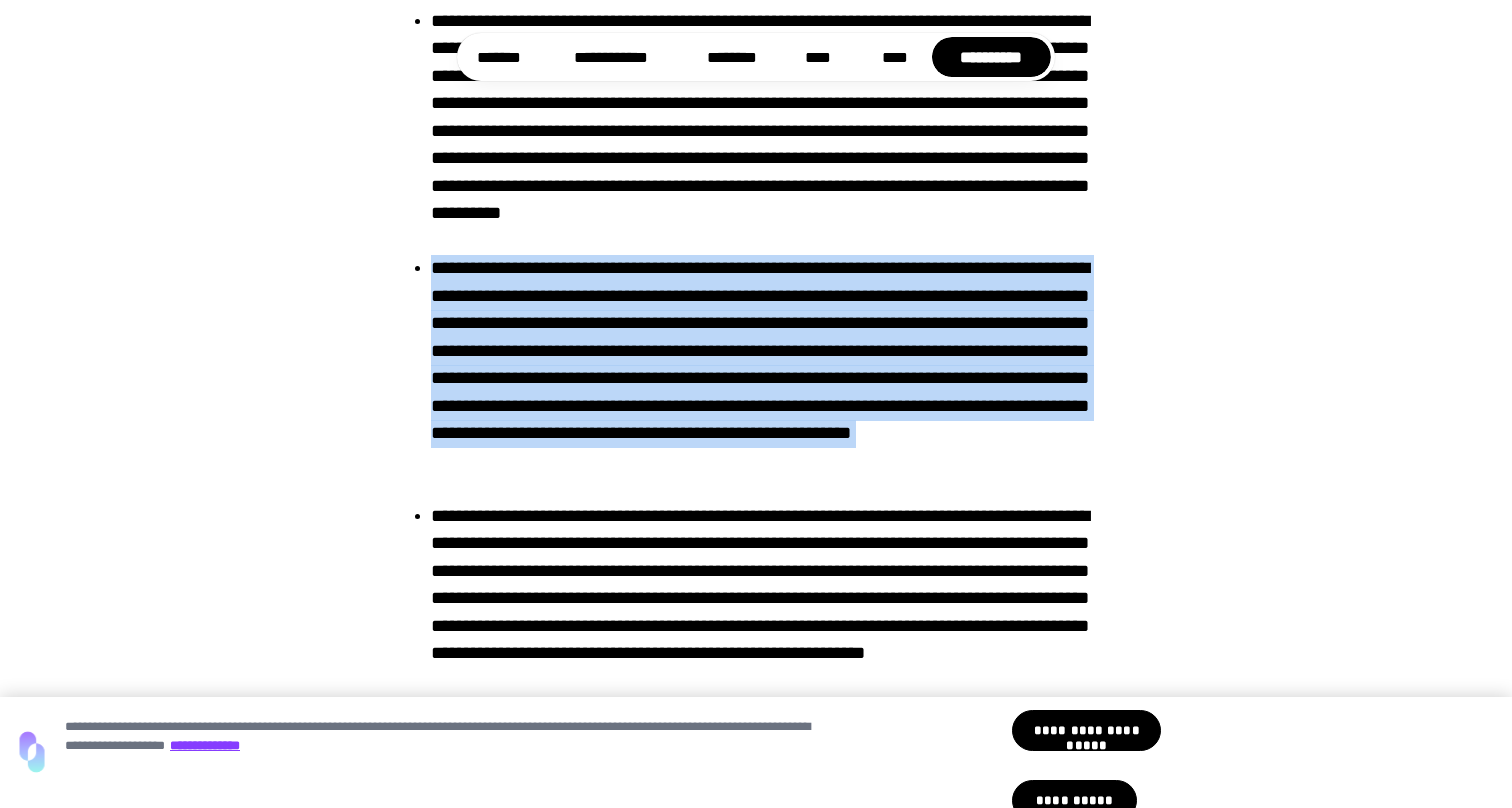 scroll, scrollTop: 12196, scrollLeft: 0, axis: vertical 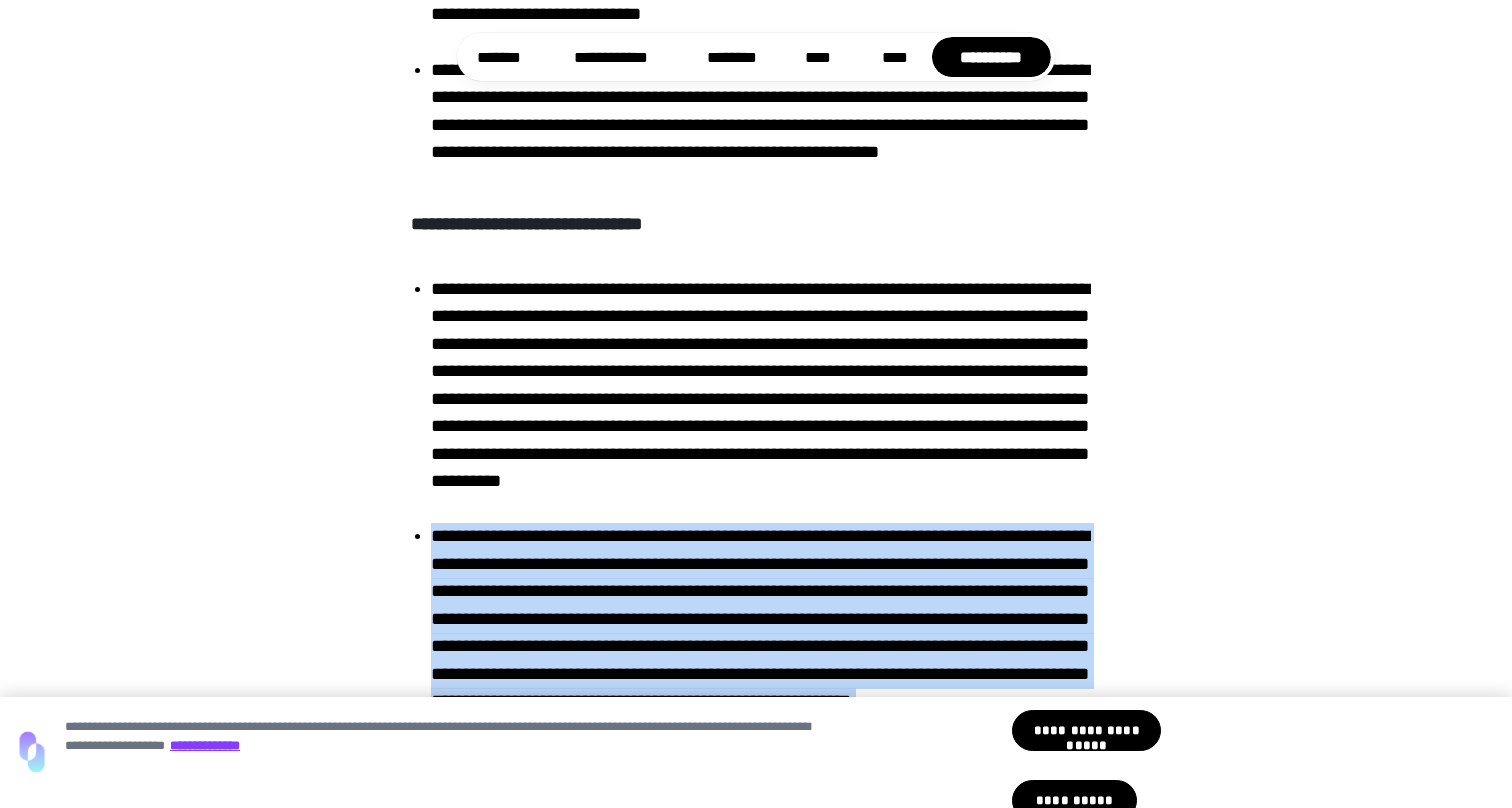 click on "**********" at bounding box center (766, 397) 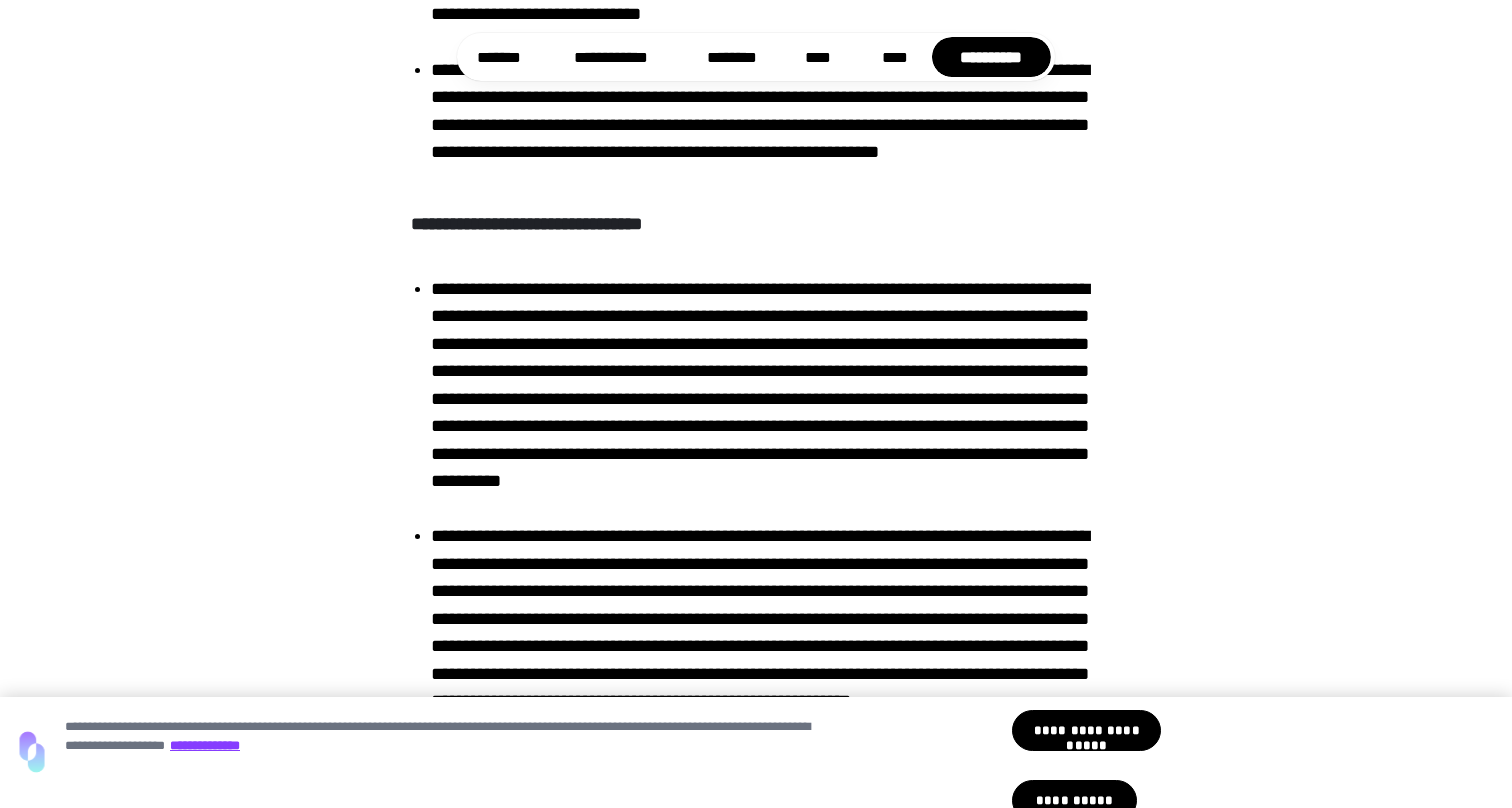 click on "**********" at bounding box center [766, 397] 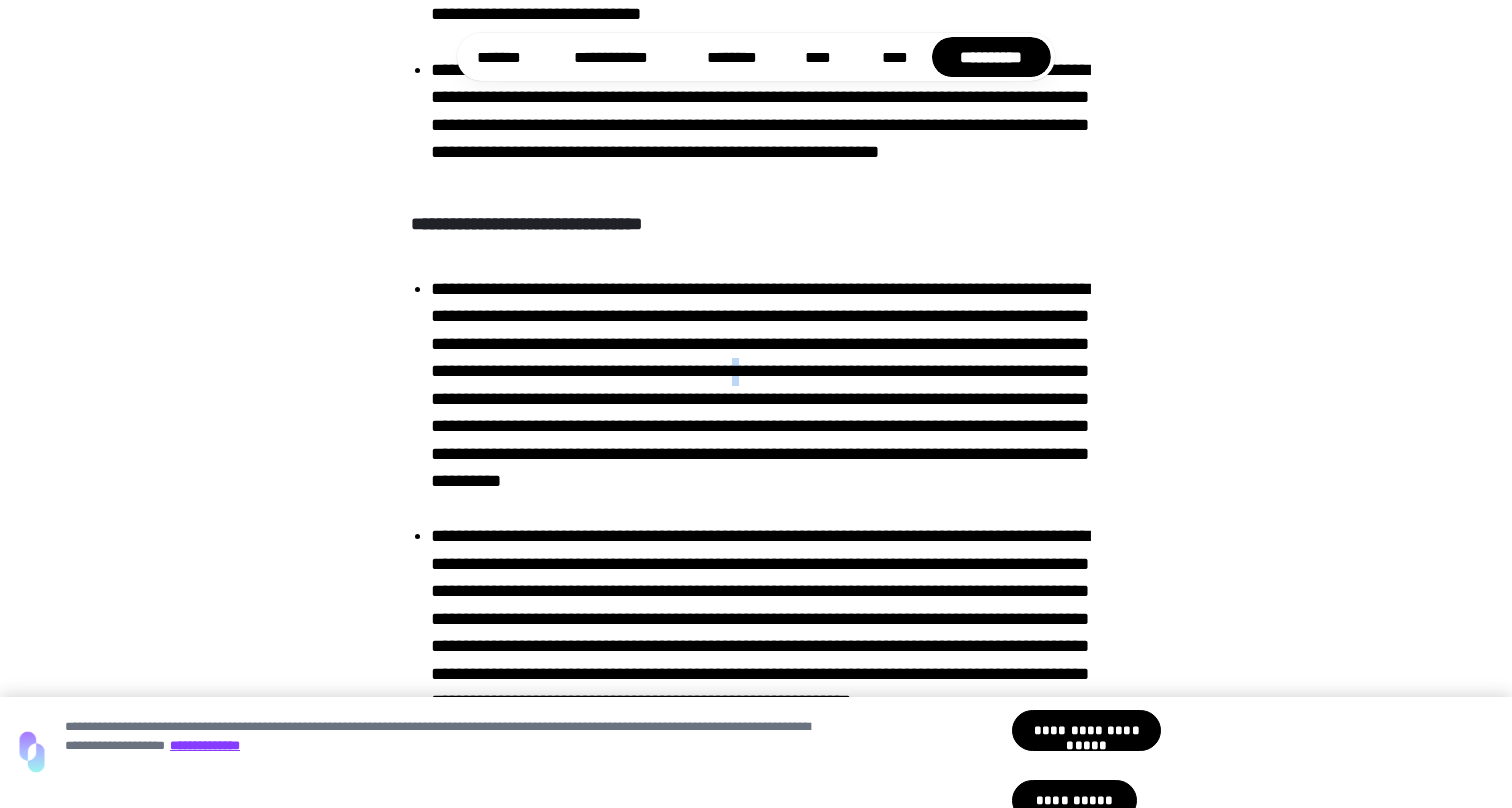 click on "**********" at bounding box center [766, 397] 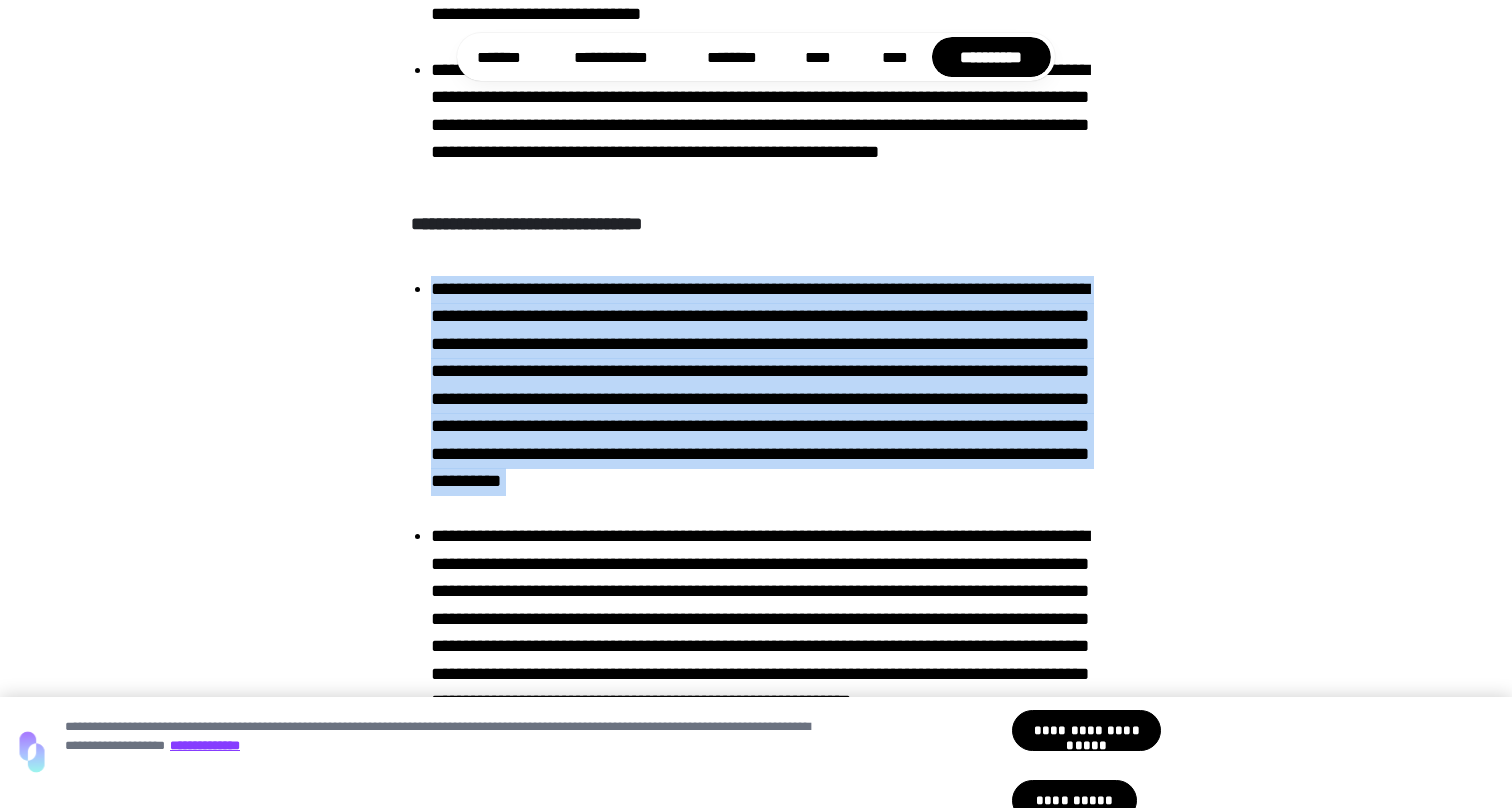 click on "**********" at bounding box center (766, 397) 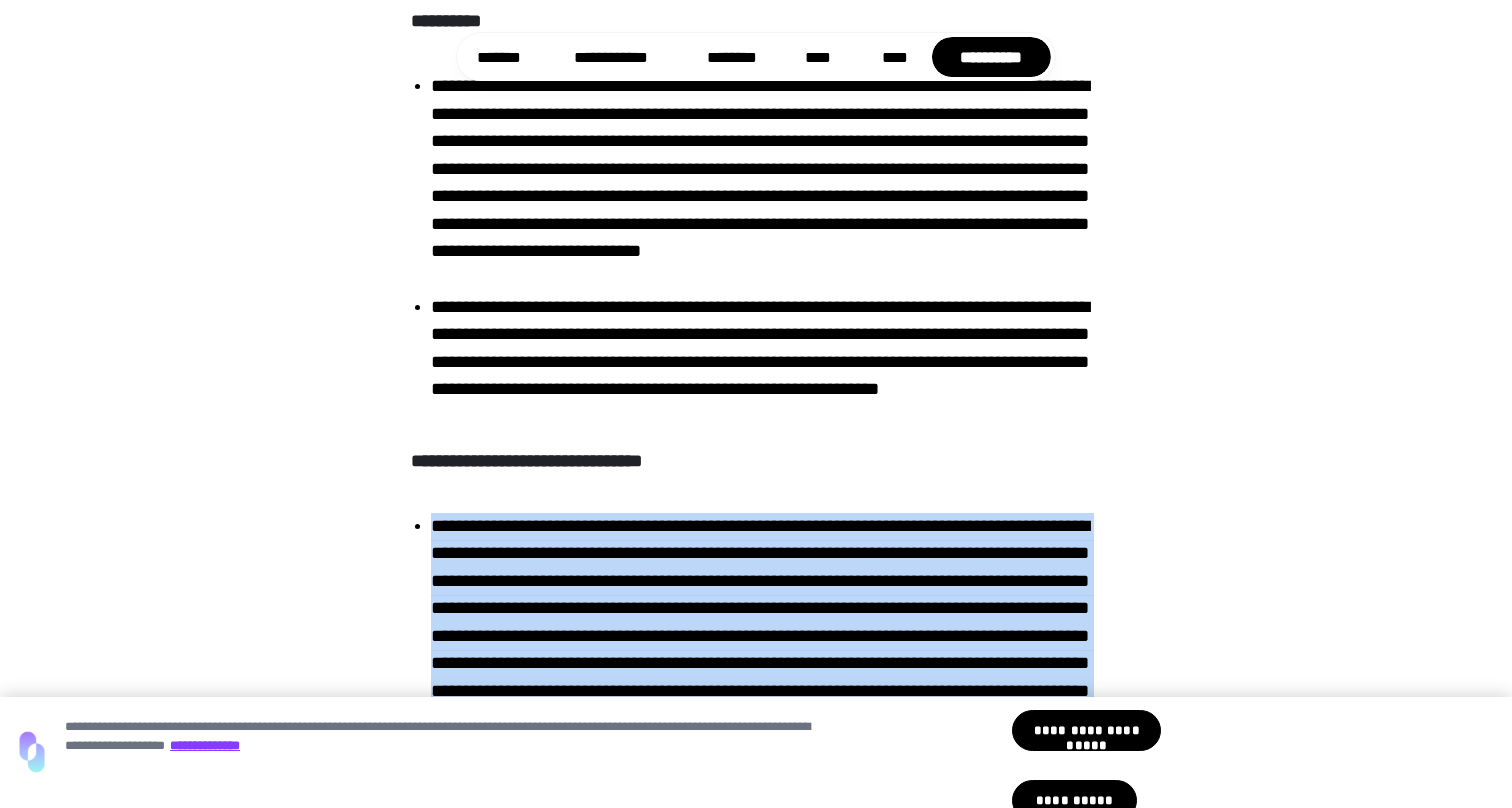 scroll, scrollTop: 11955, scrollLeft: 0, axis: vertical 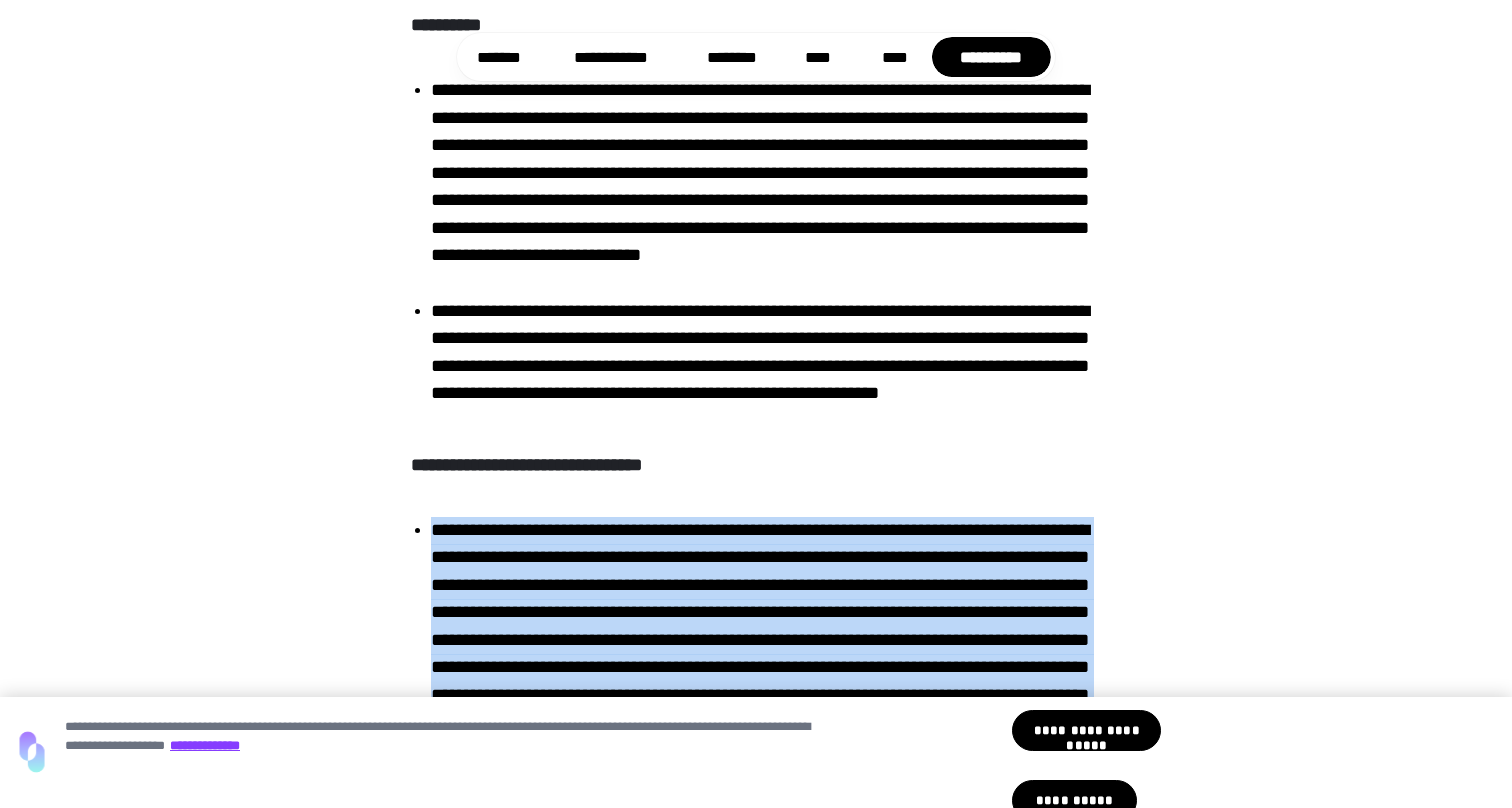 click on "**********" at bounding box center (766, 365) 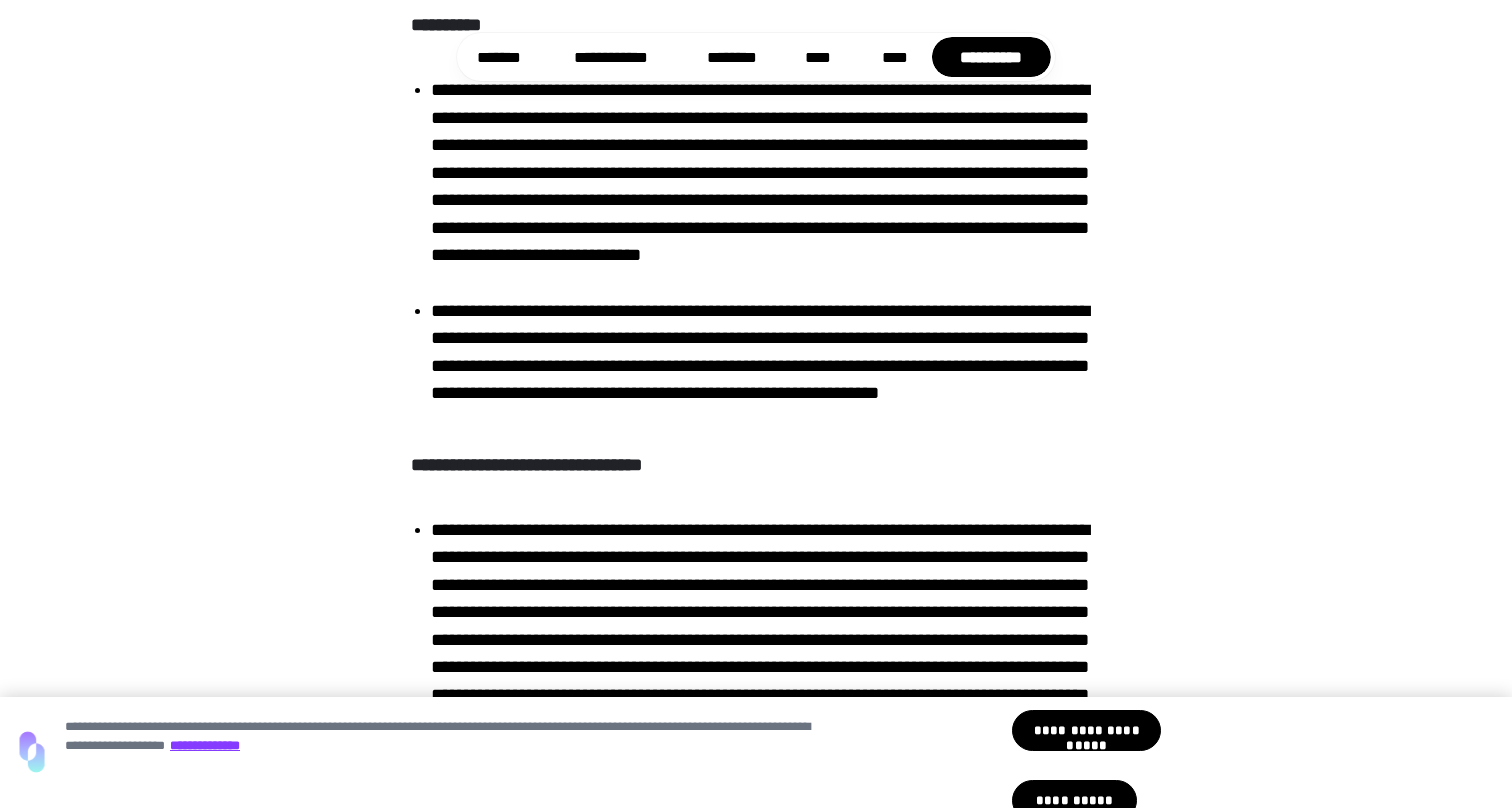 click on "**********" at bounding box center (766, 365) 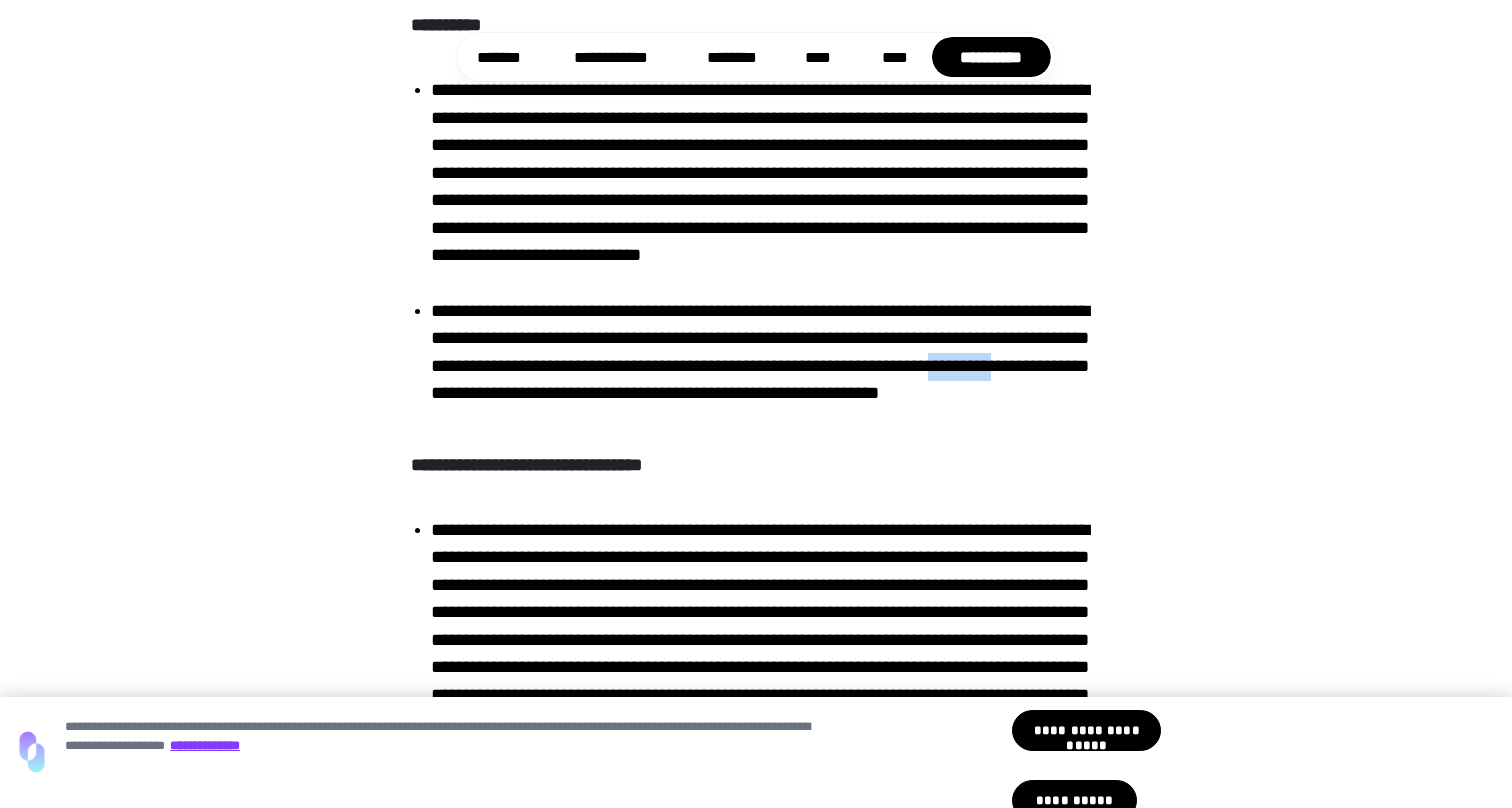 click on "**********" at bounding box center [766, 365] 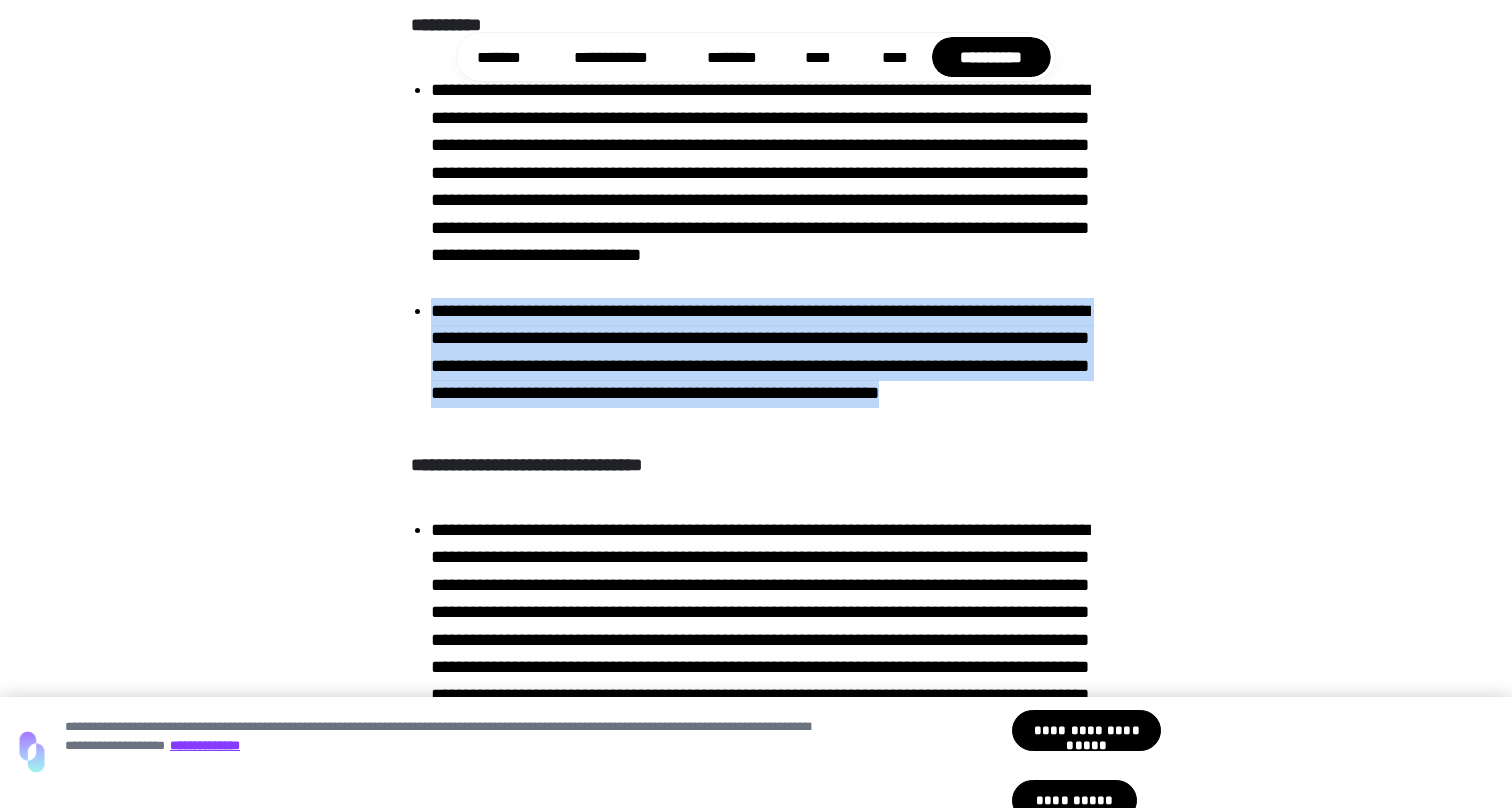 click on "**********" at bounding box center (766, 365) 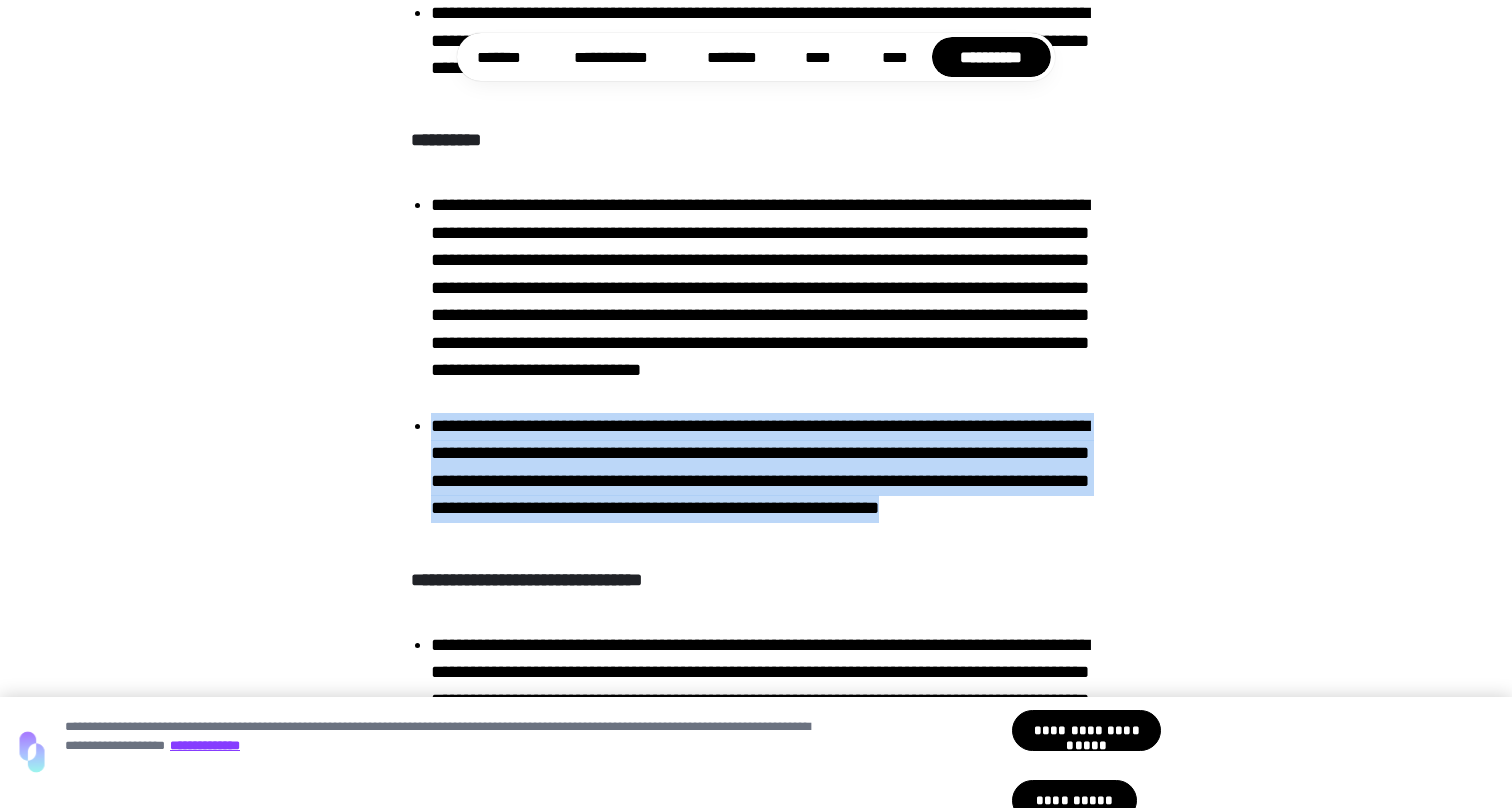 scroll, scrollTop: 11712, scrollLeft: 0, axis: vertical 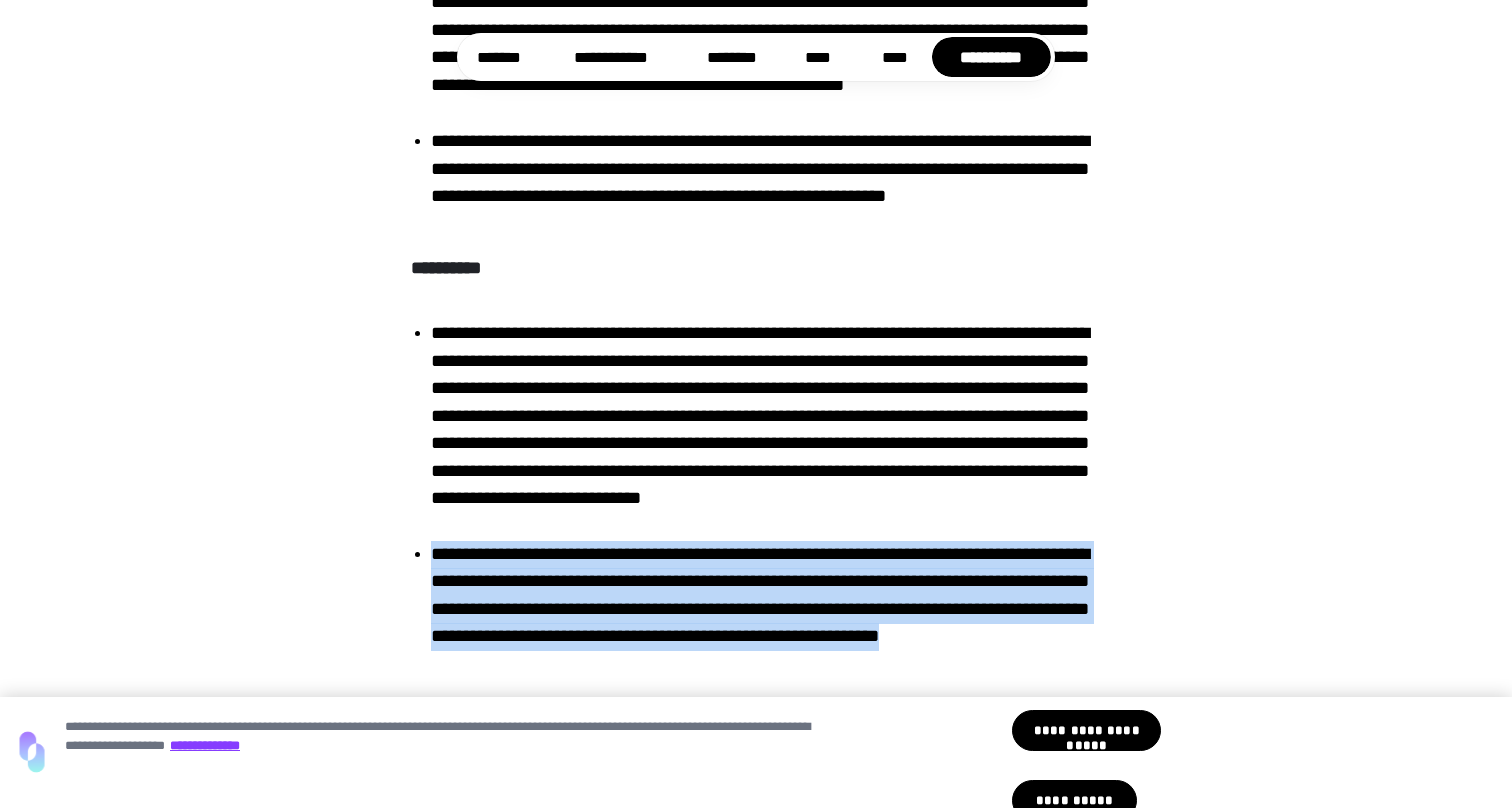 click on "**********" at bounding box center (766, 428) 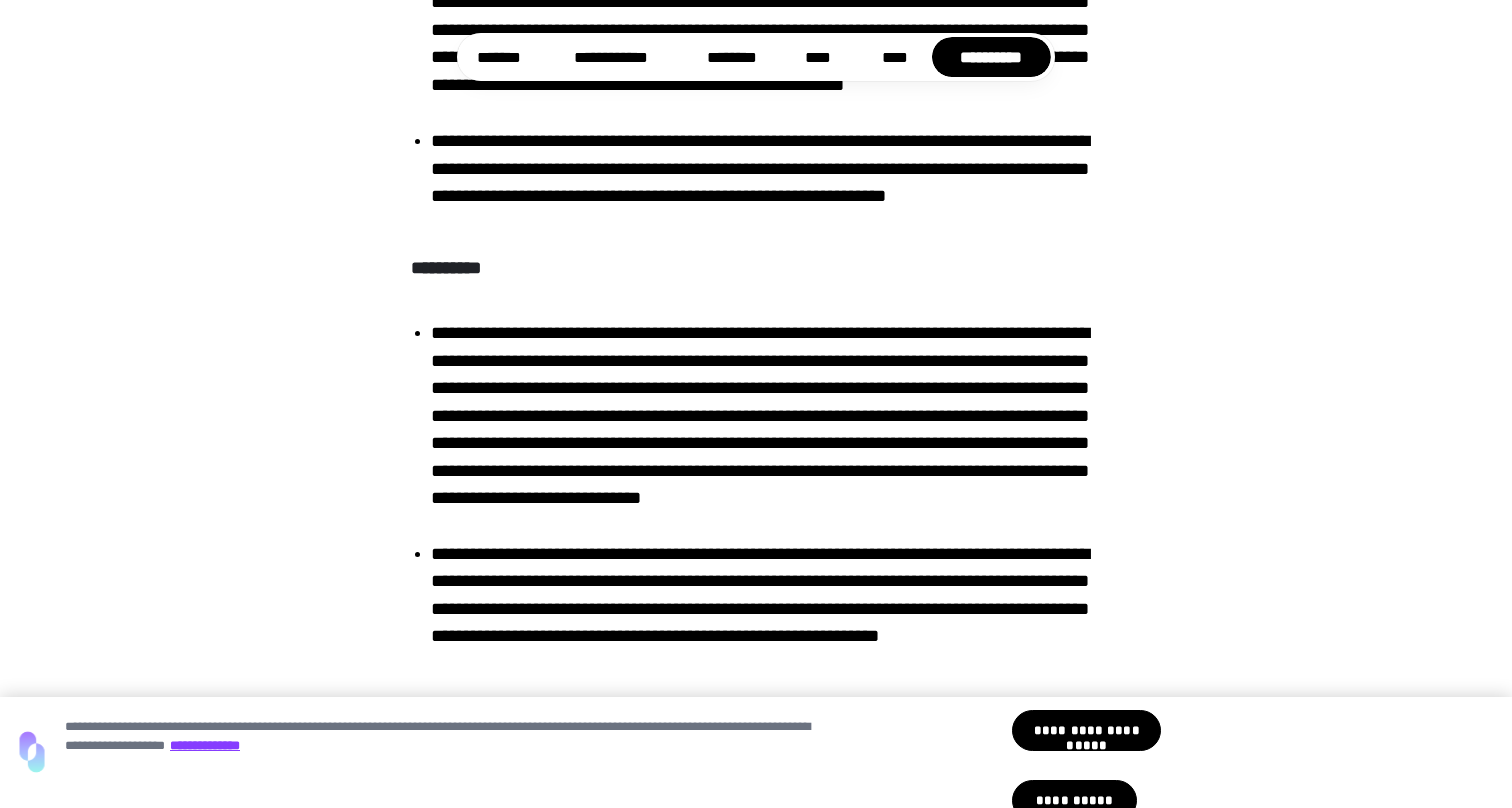 click on "**********" at bounding box center (766, 428) 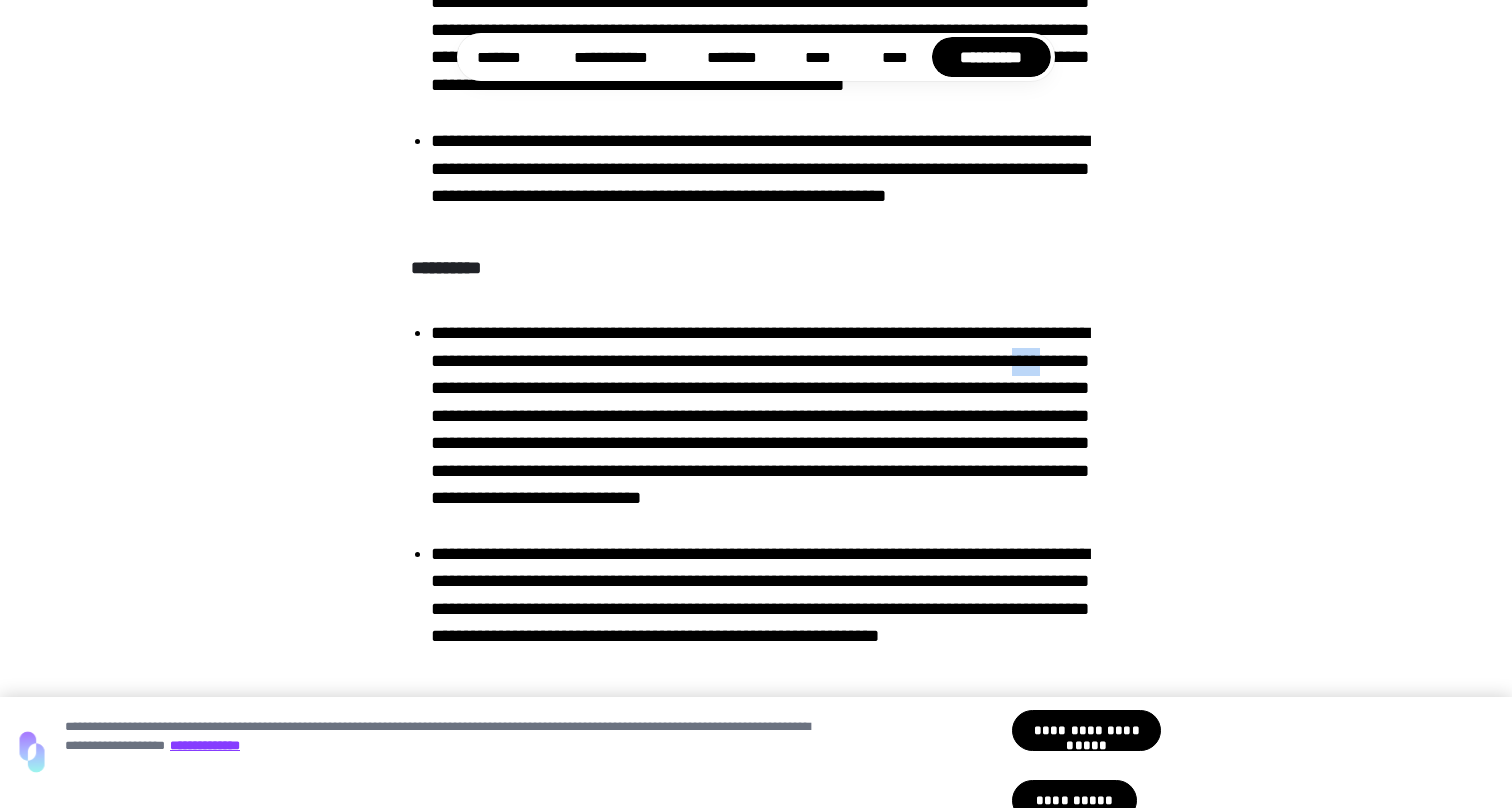 click on "**********" at bounding box center (766, 428) 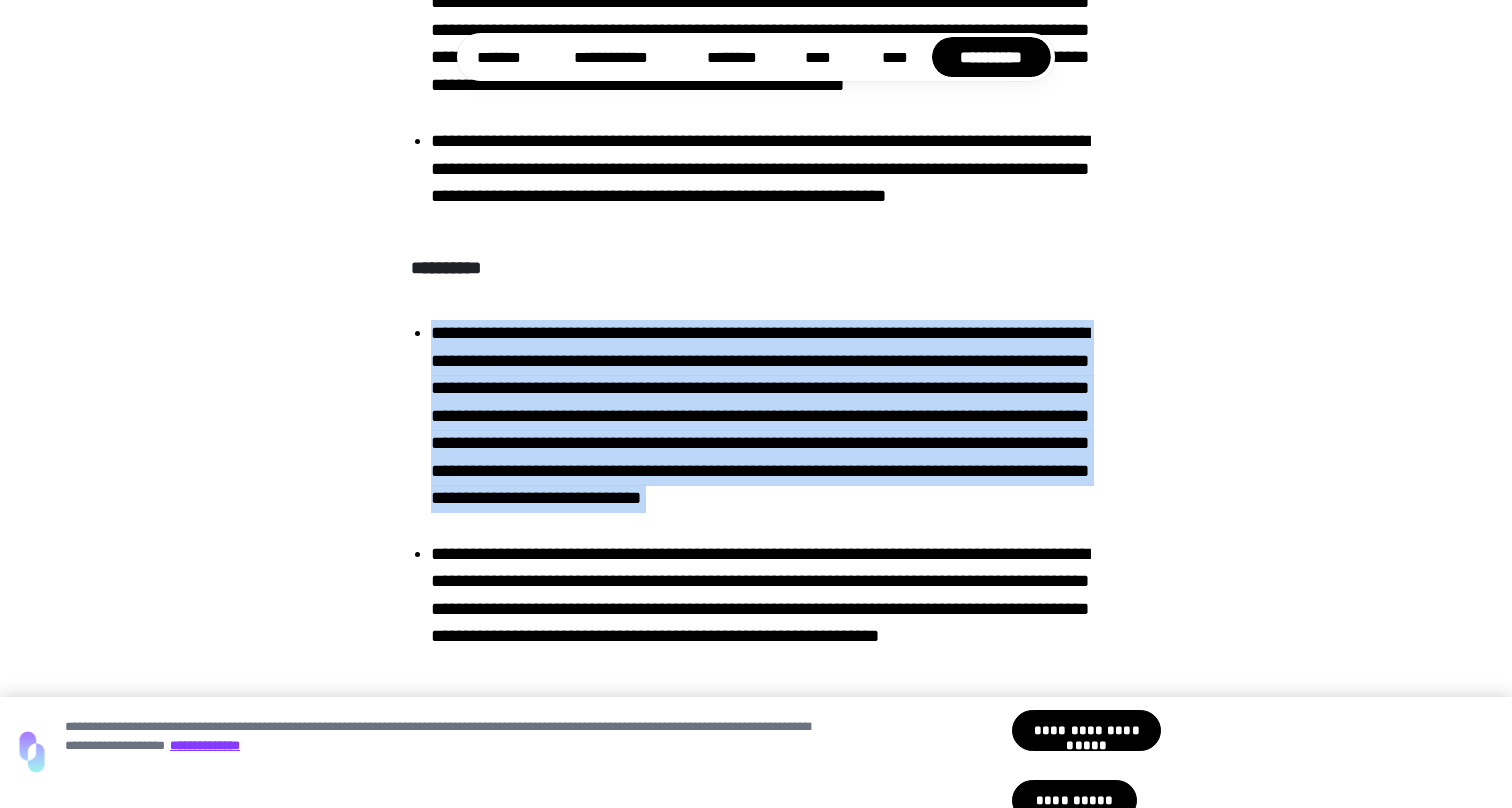 click on "**********" at bounding box center (766, 428) 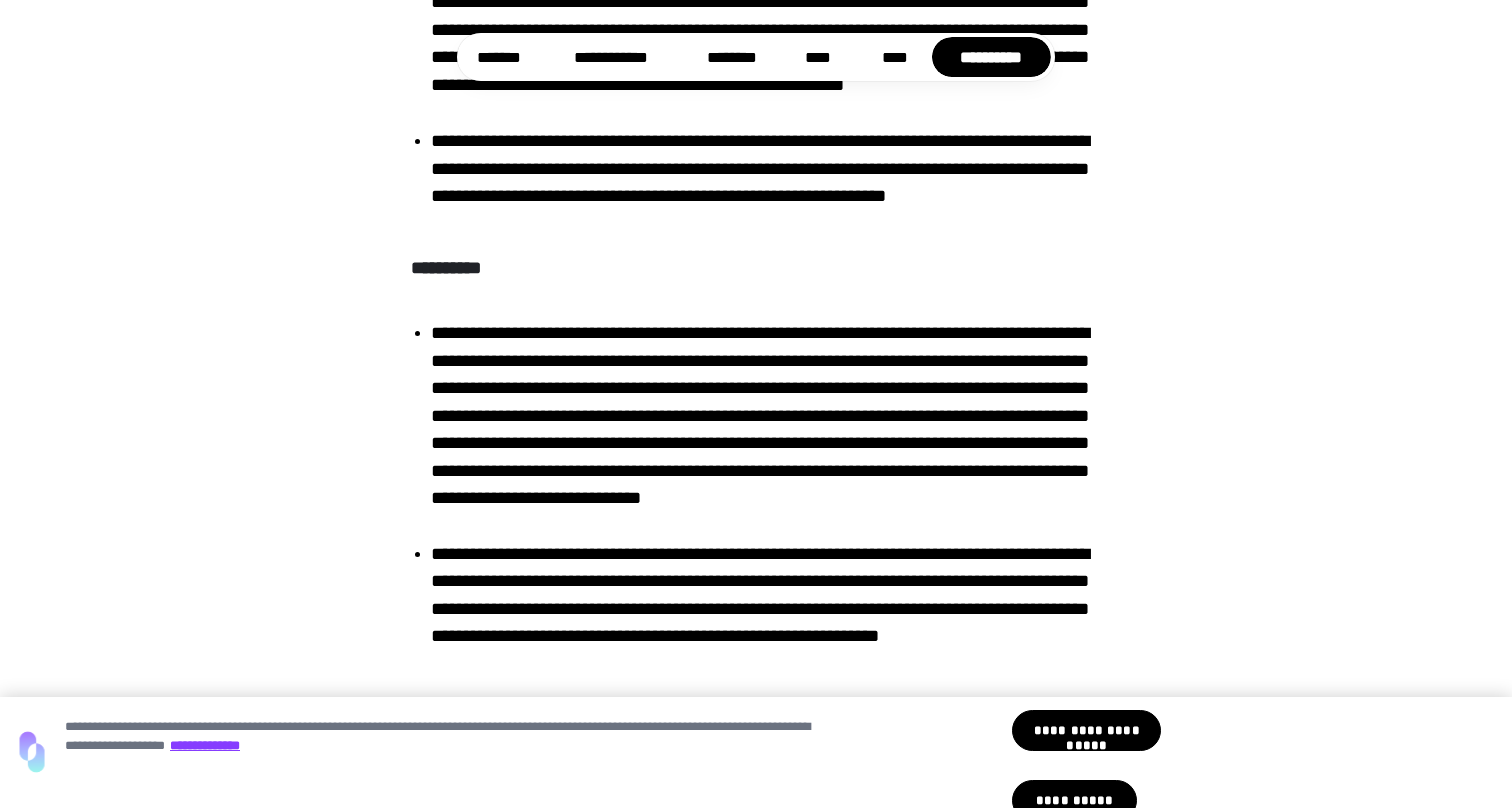 click on "**********" at bounding box center [766, 428] 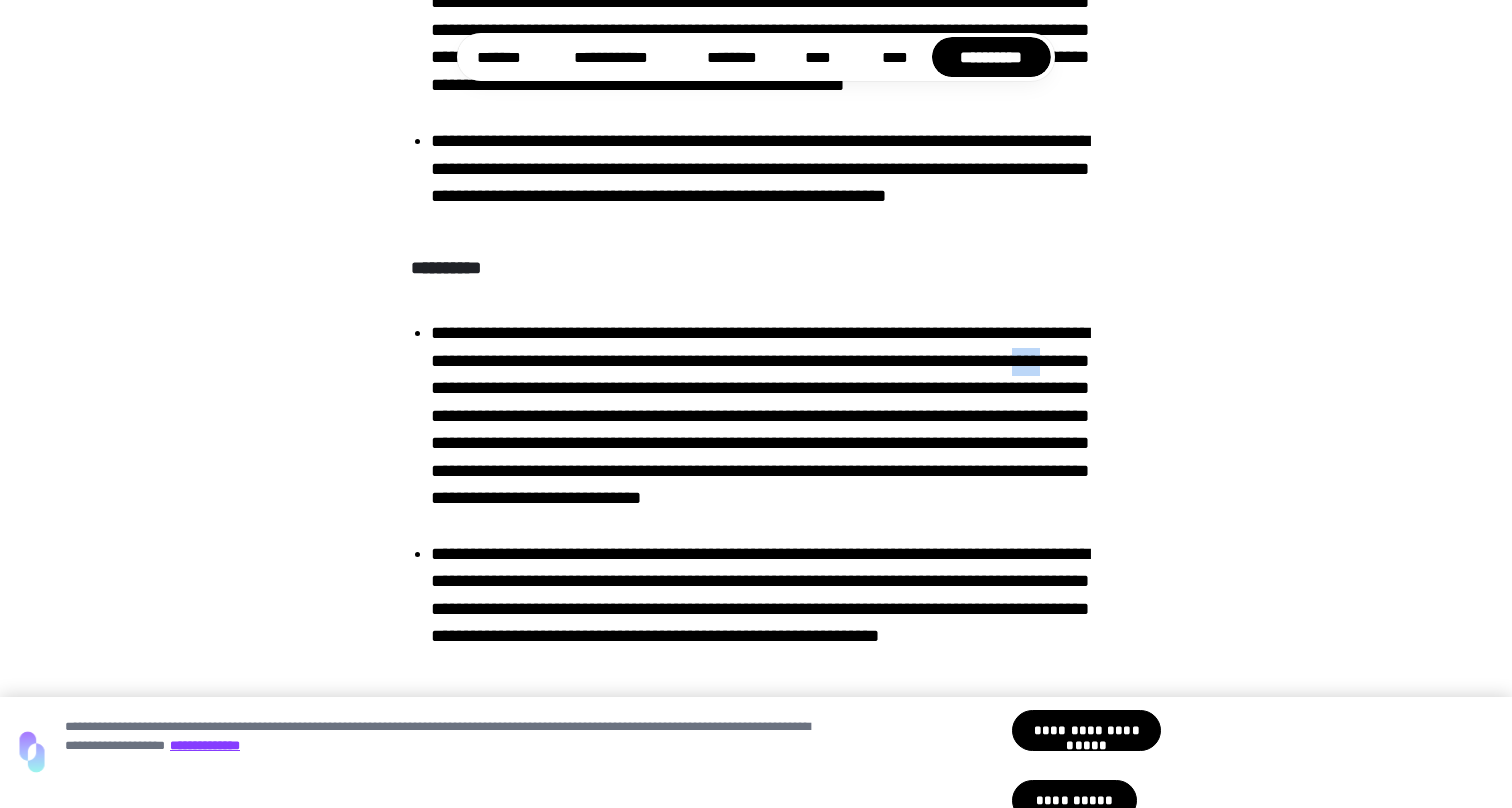 click on "**********" at bounding box center [766, 428] 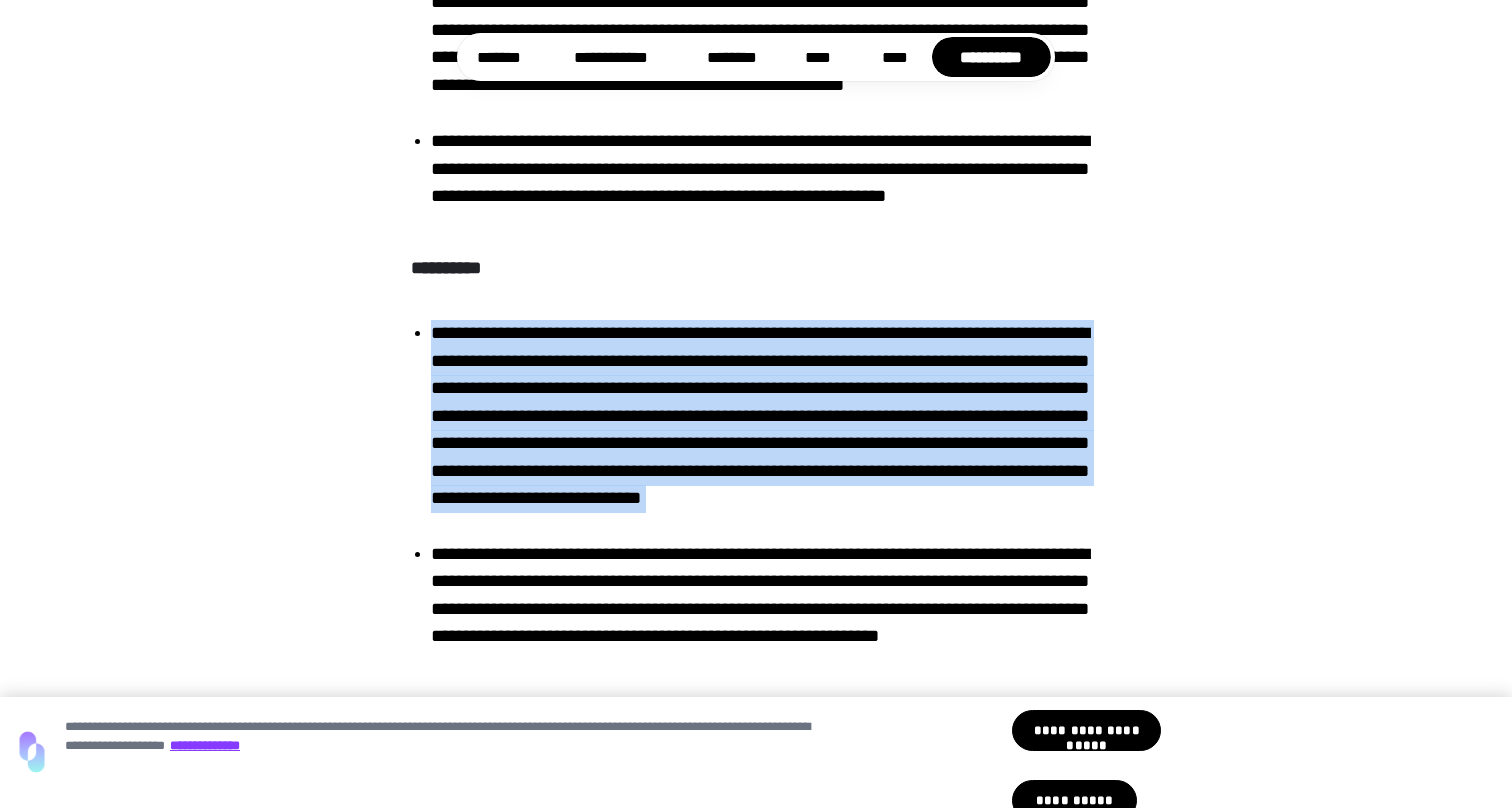 click on "**********" at bounding box center [766, 428] 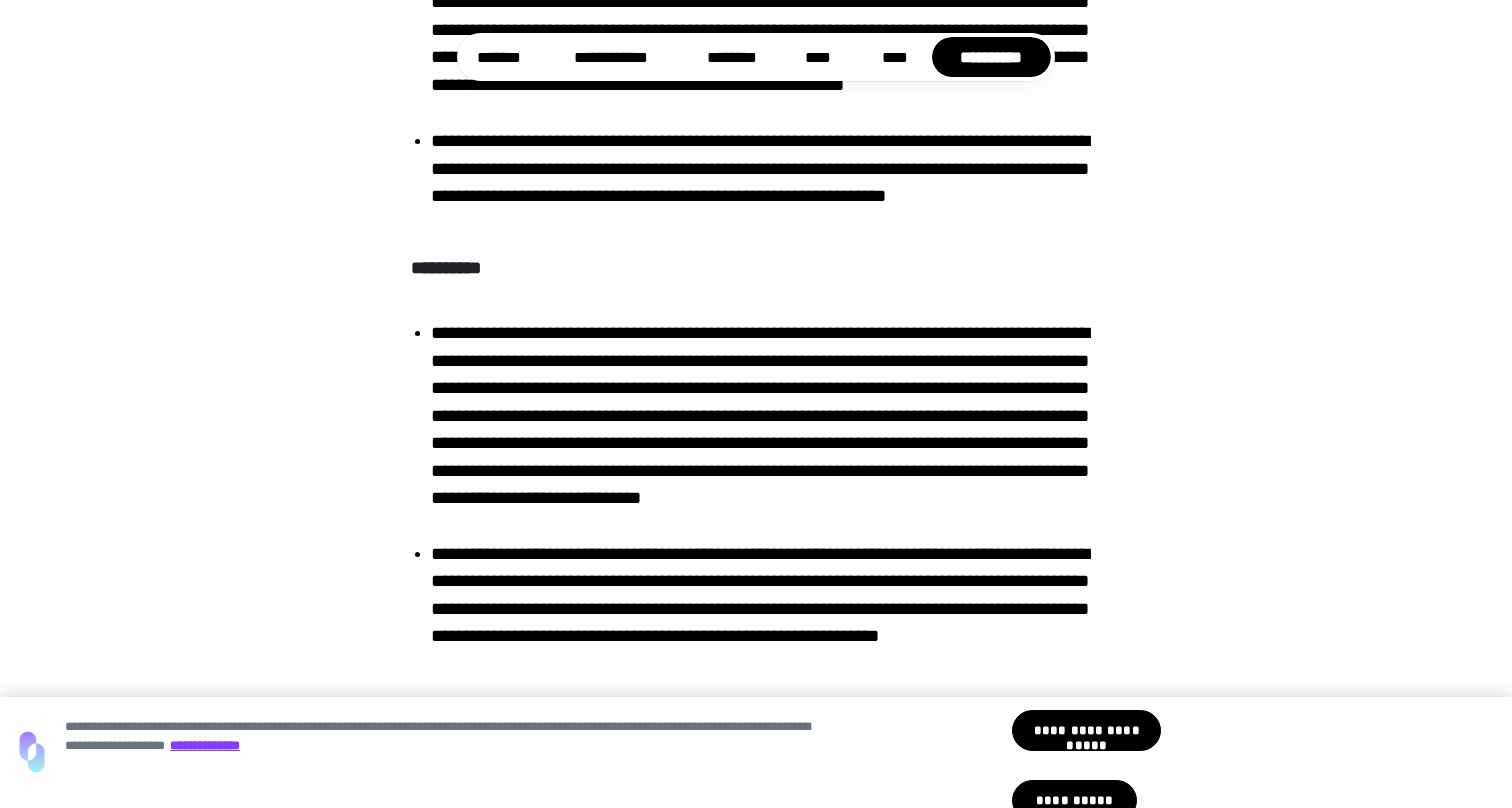 click on "**********" at bounding box center [766, 428] 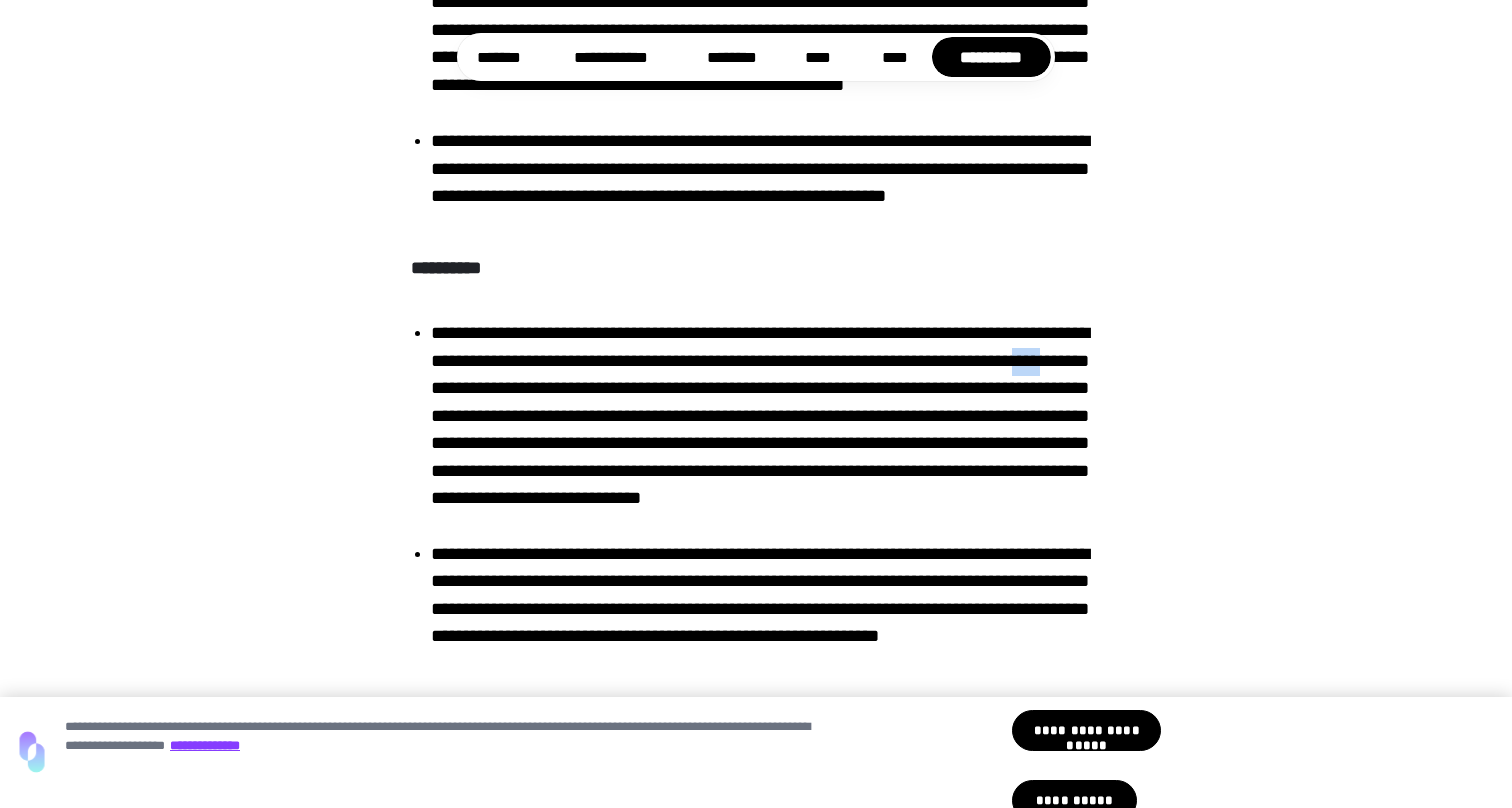 click on "**********" at bounding box center [766, 428] 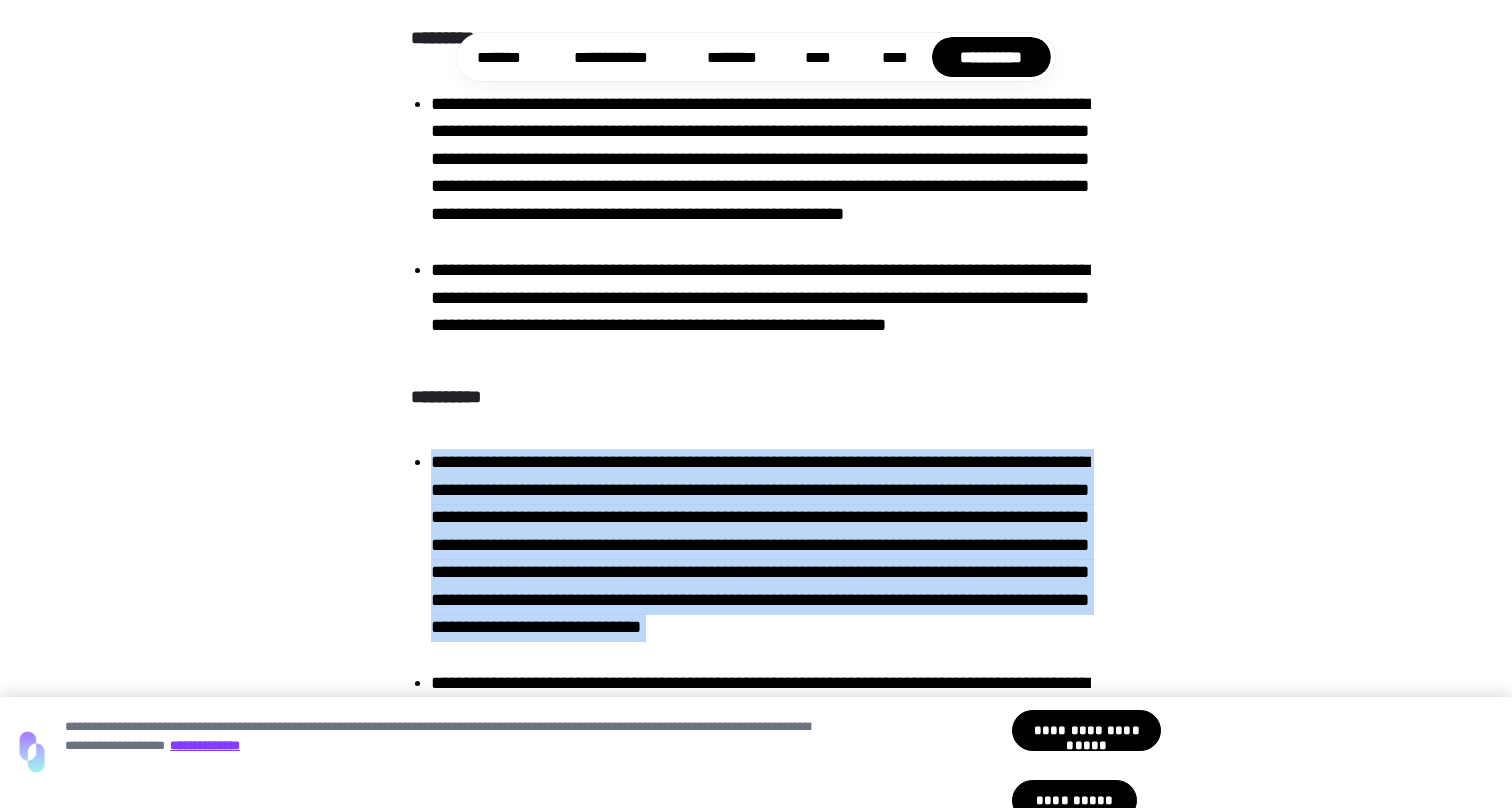 click on "**********" at bounding box center [756, 397] 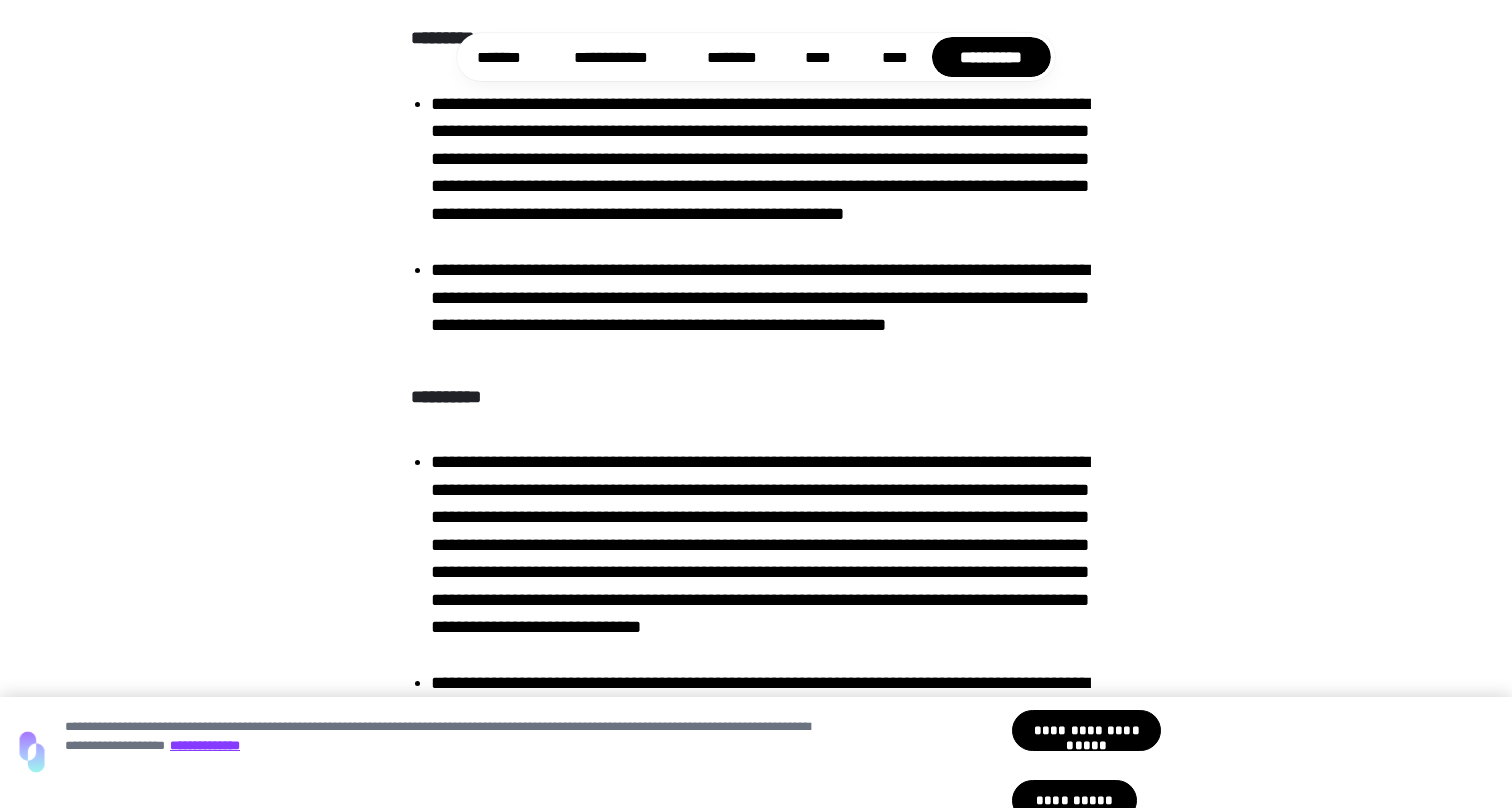 click on "**********" at bounding box center [756, 397] 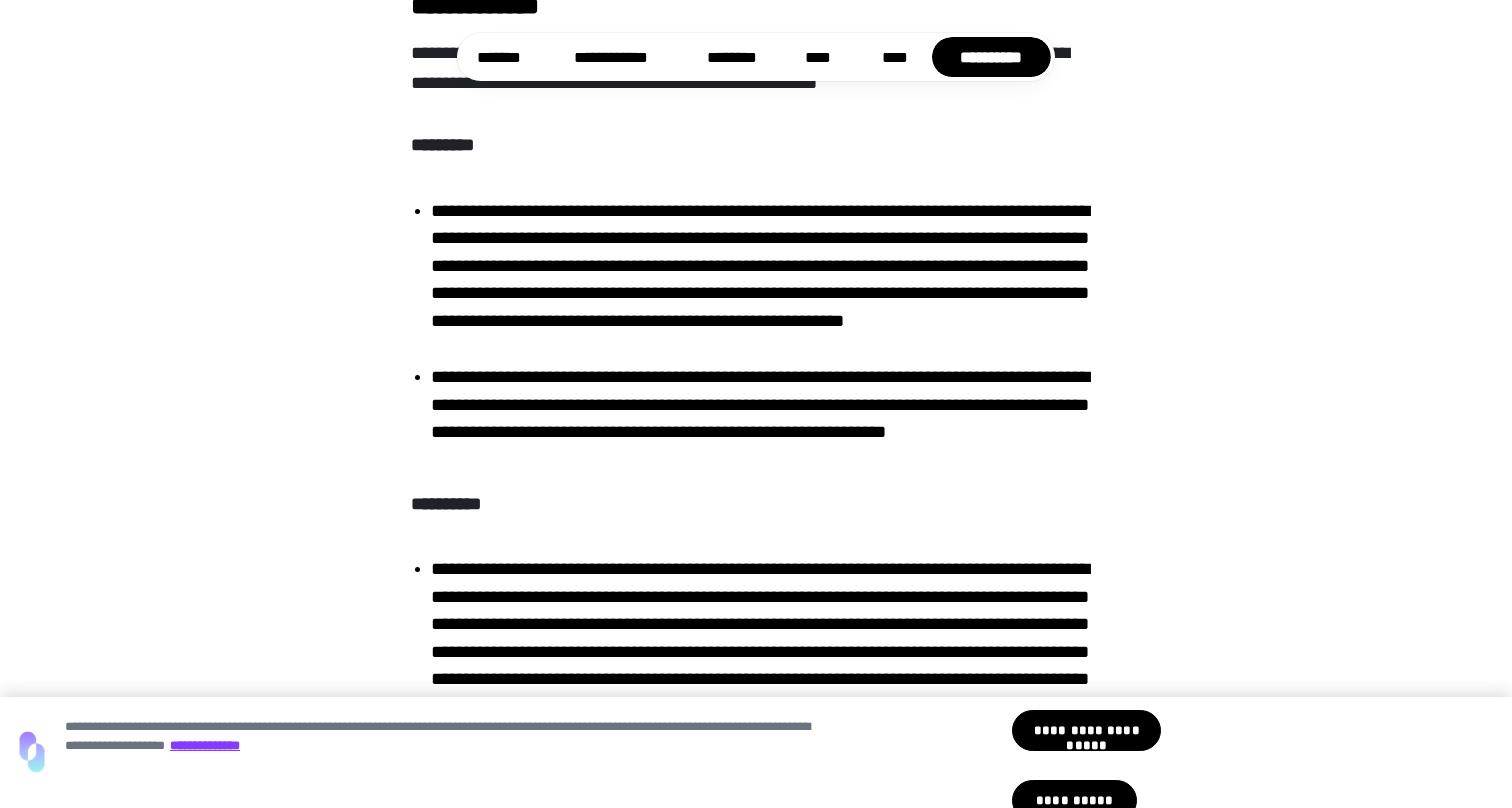 click on "**********" at bounding box center (766, 418) 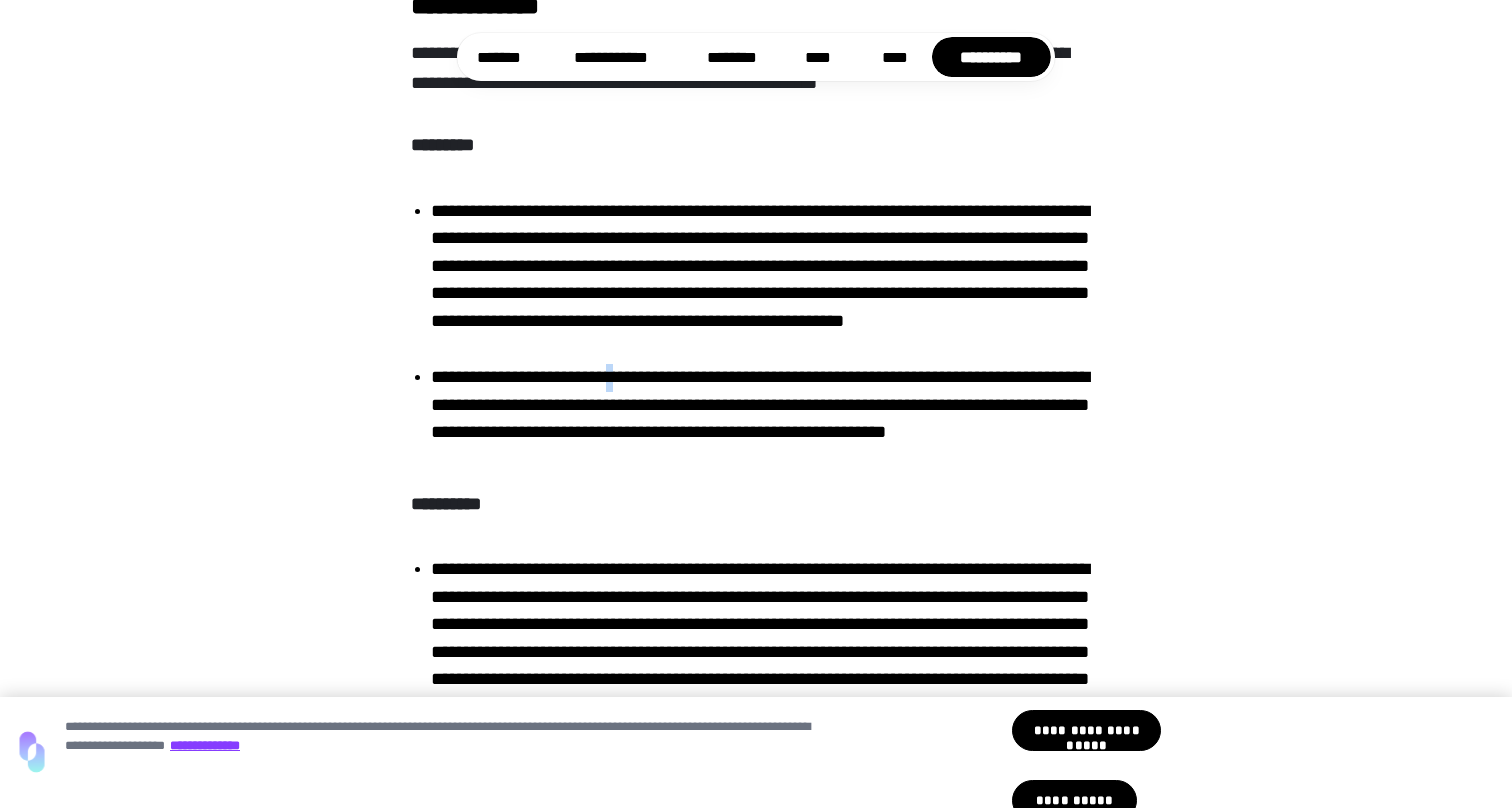 click on "**********" at bounding box center [766, 418] 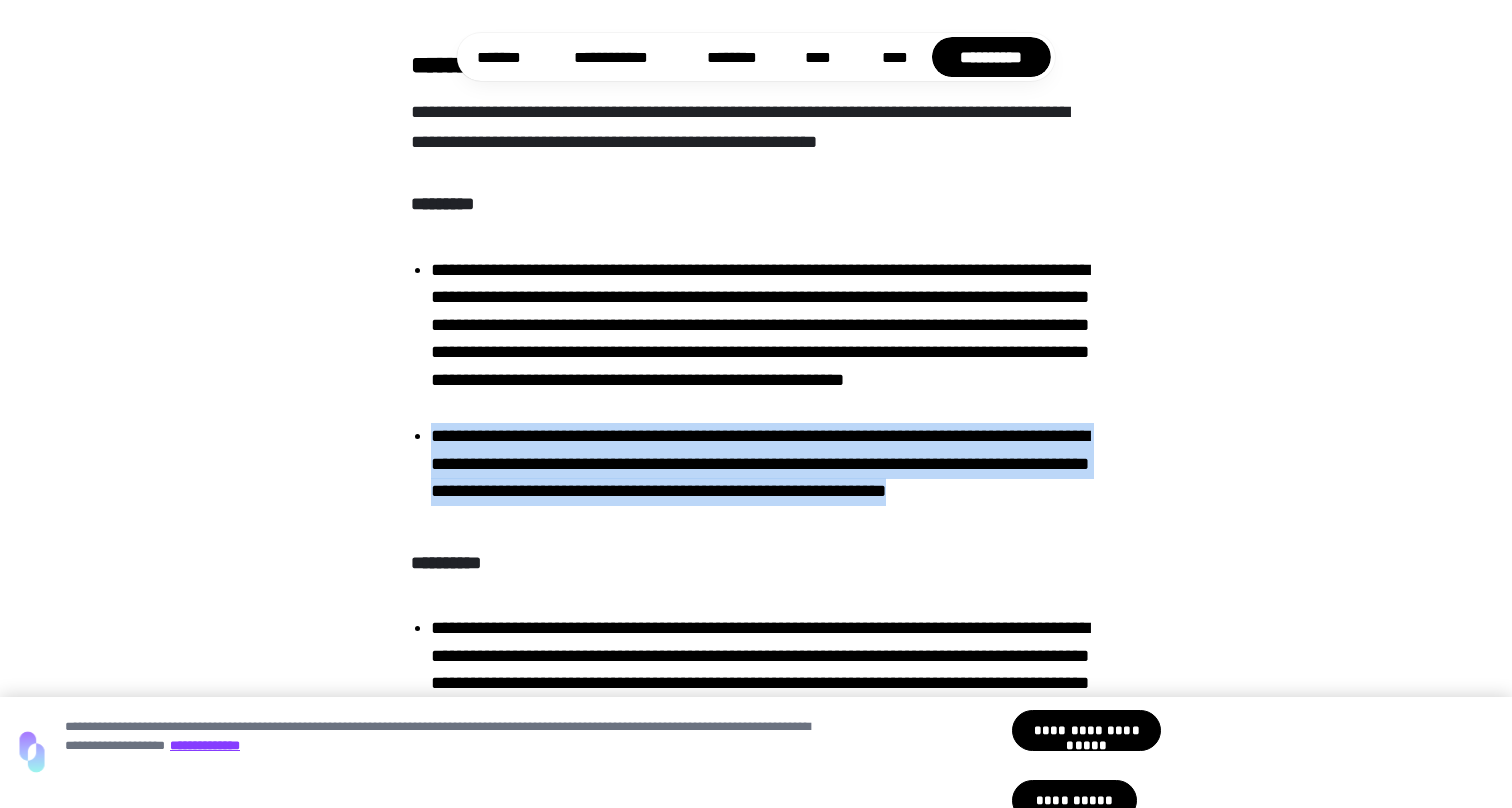 scroll, scrollTop: 11367, scrollLeft: 0, axis: vertical 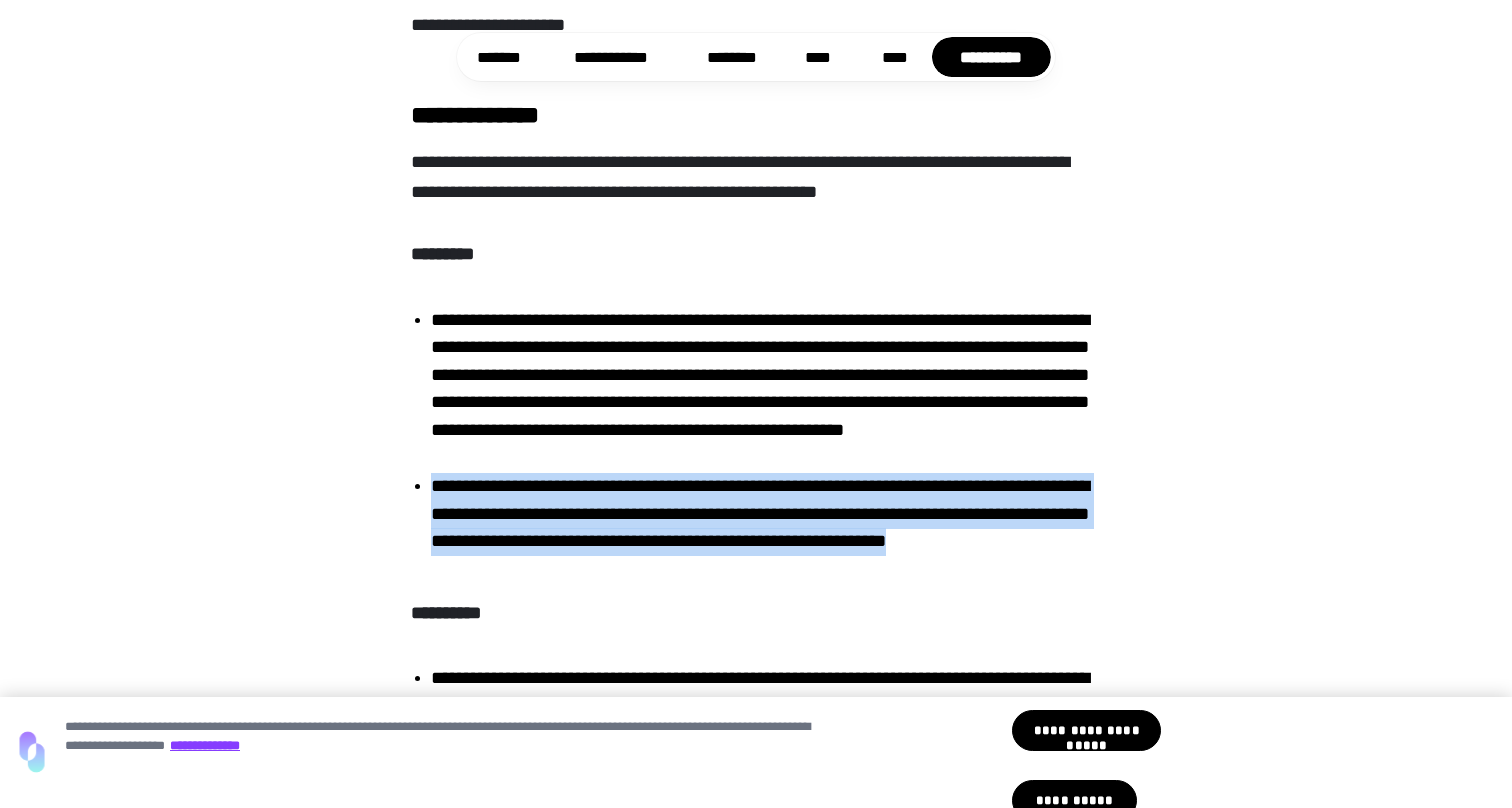 click on "**********" at bounding box center [766, 388] 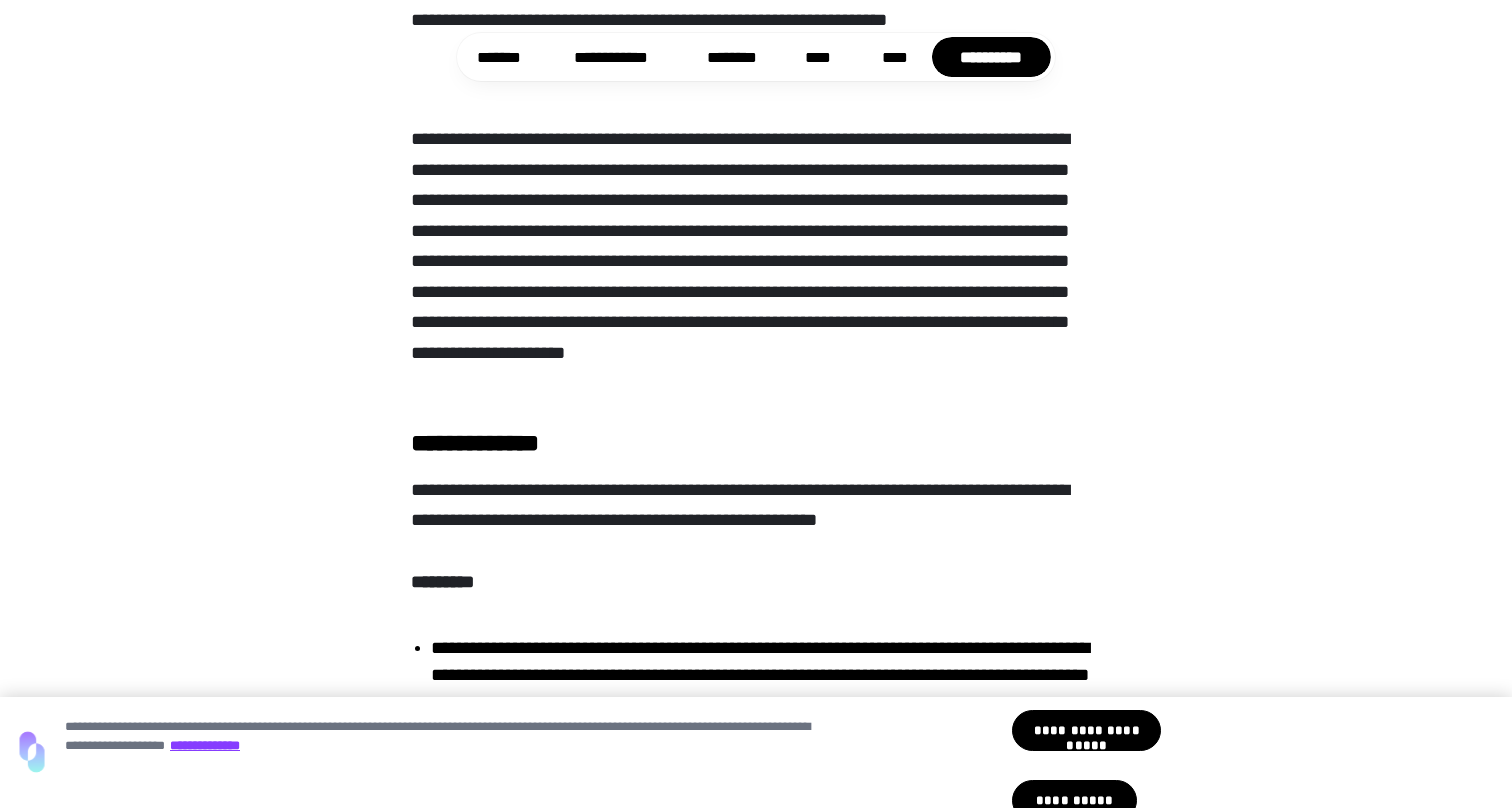 scroll, scrollTop: 10957, scrollLeft: 0, axis: vertical 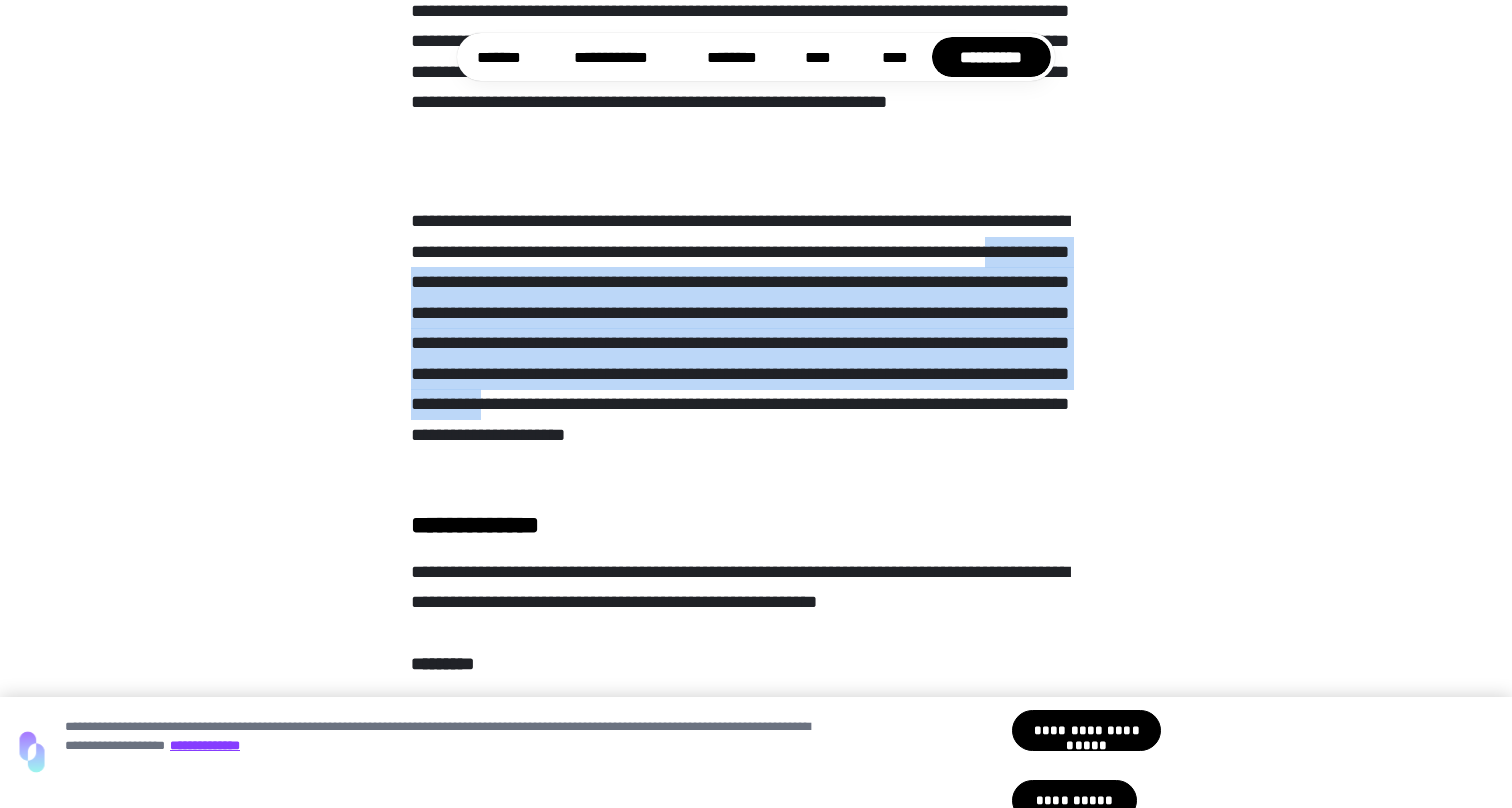 drag, startPoint x: 616, startPoint y: 352, endPoint x: 708, endPoint y: 521, distance: 192.41881 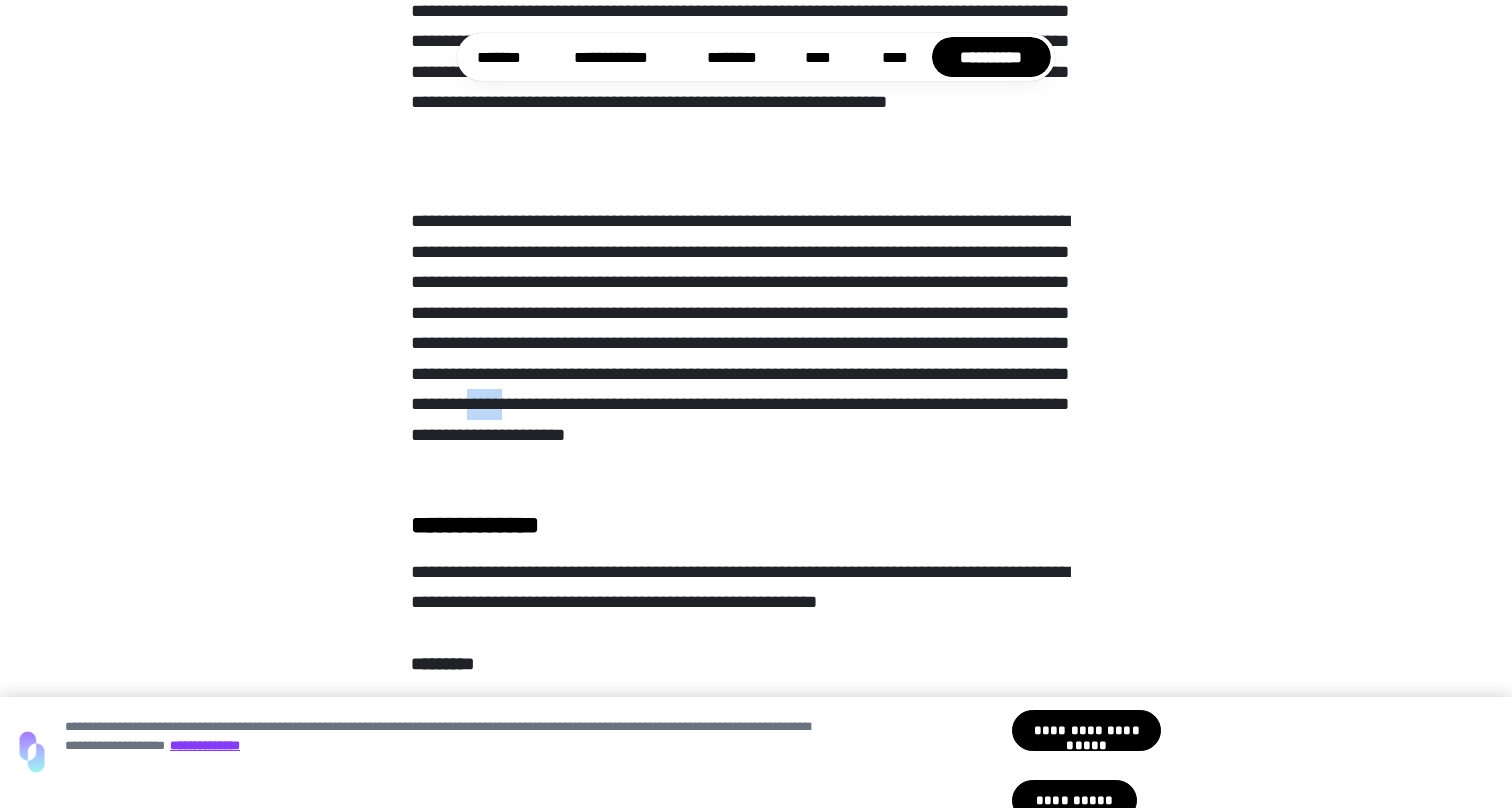 click on "**********" at bounding box center [756, 341] 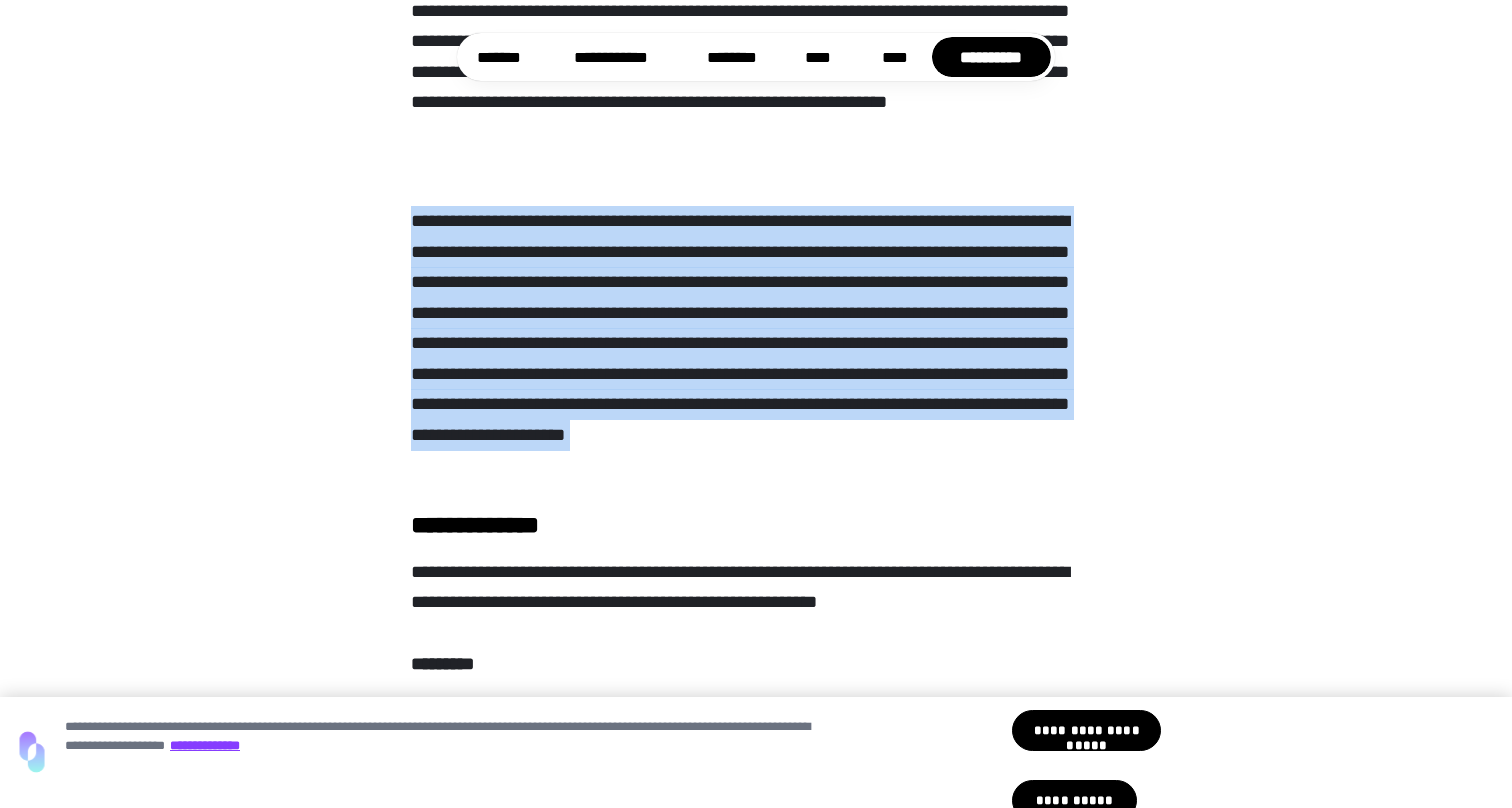 click on "**********" at bounding box center [756, 341] 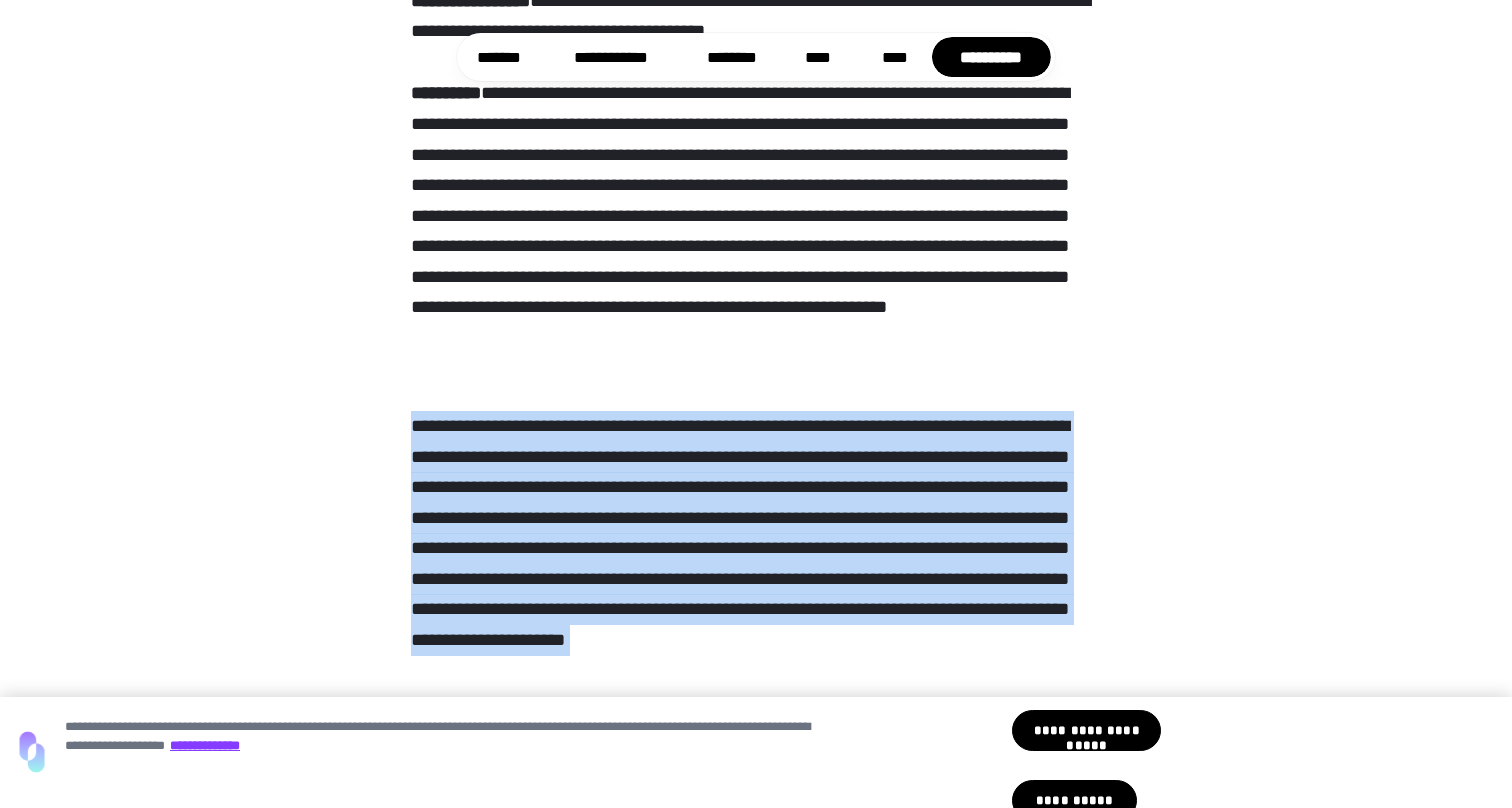scroll, scrollTop: 10695, scrollLeft: 0, axis: vertical 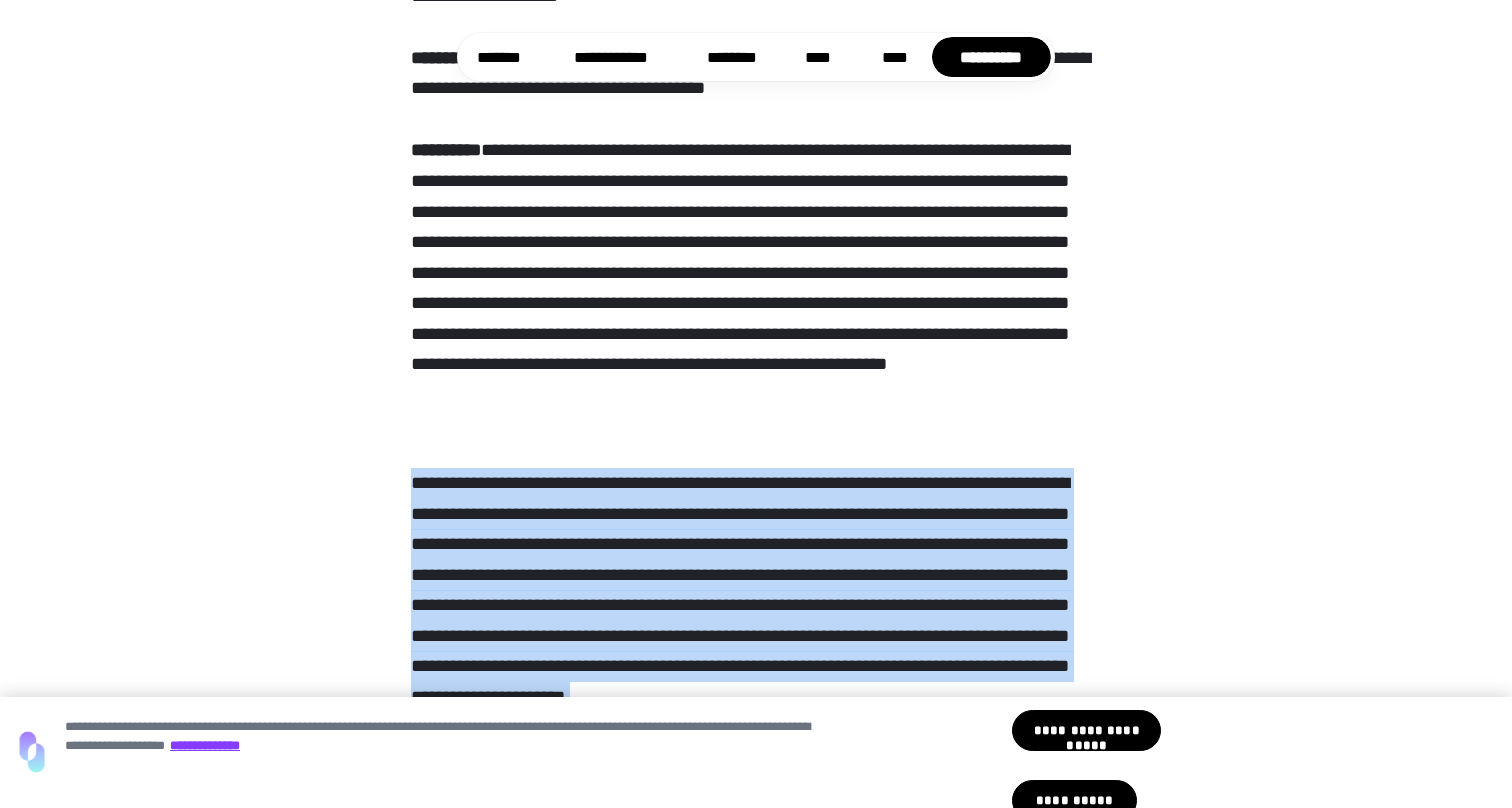 click on "**********" at bounding box center [756, -3056] 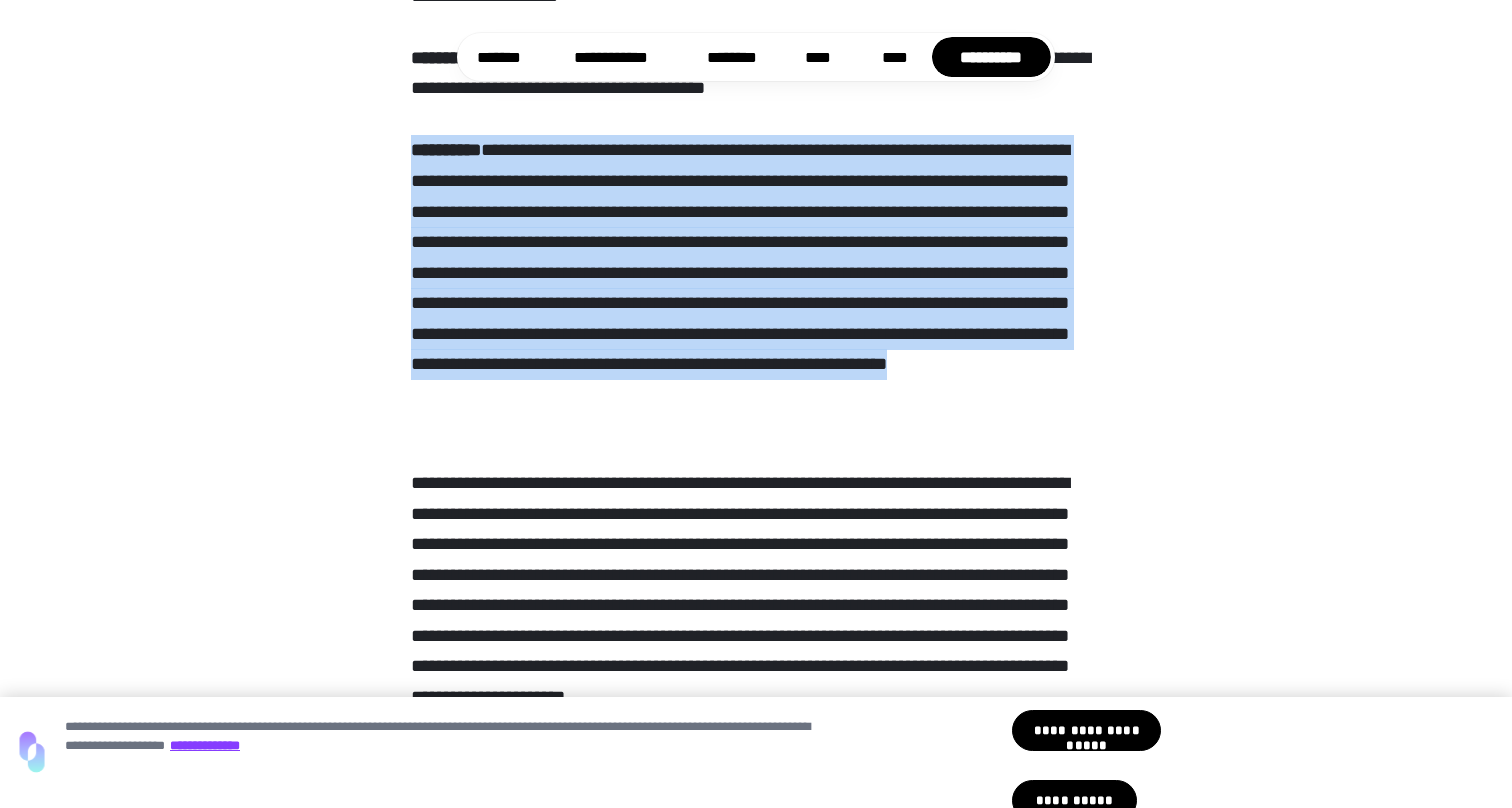 drag, startPoint x: 667, startPoint y: 510, endPoint x: 716, endPoint y: 198, distance: 315.8243 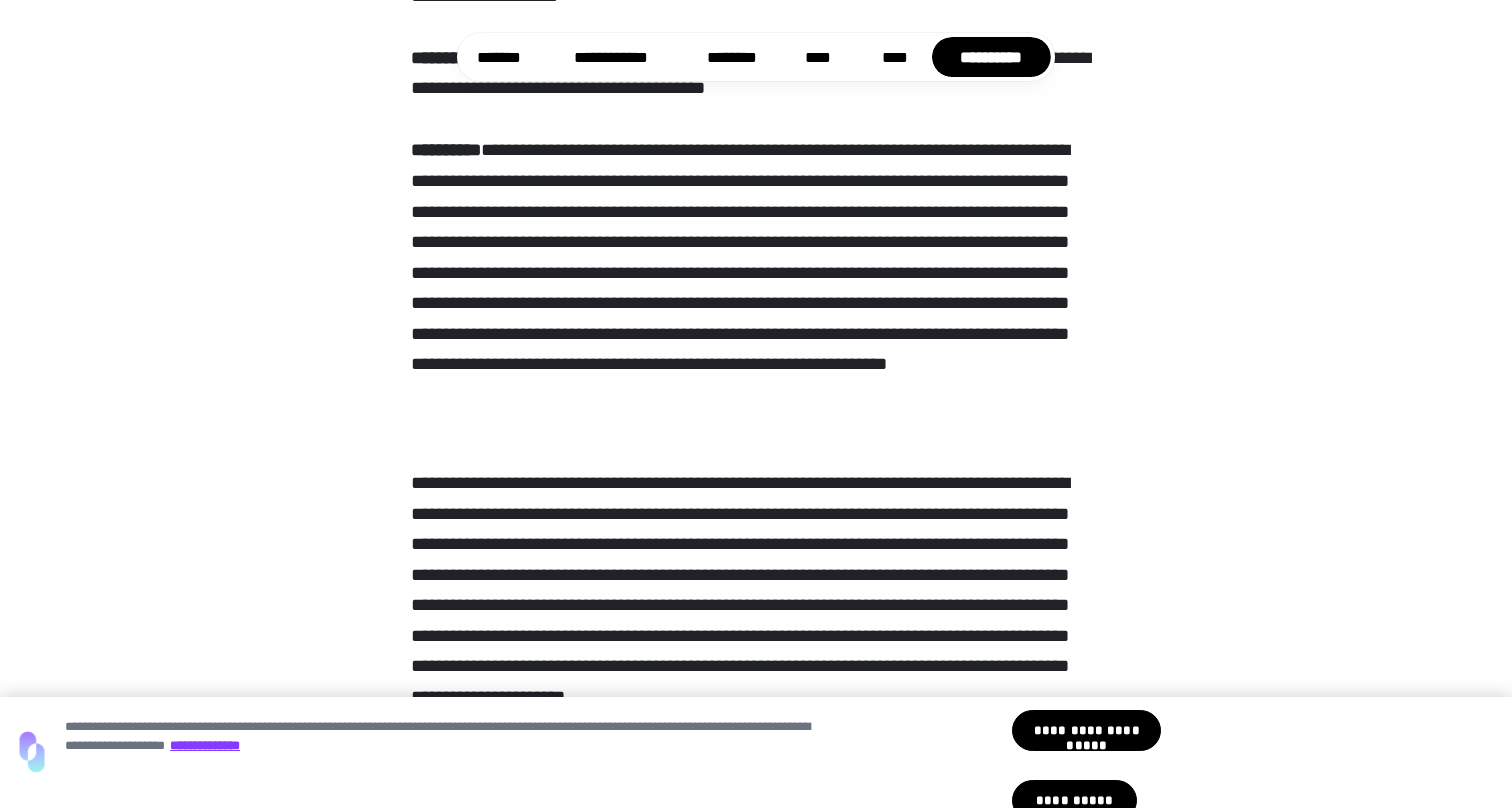 scroll, scrollTop: 10317, scrollLeft: 0, axis: vertical 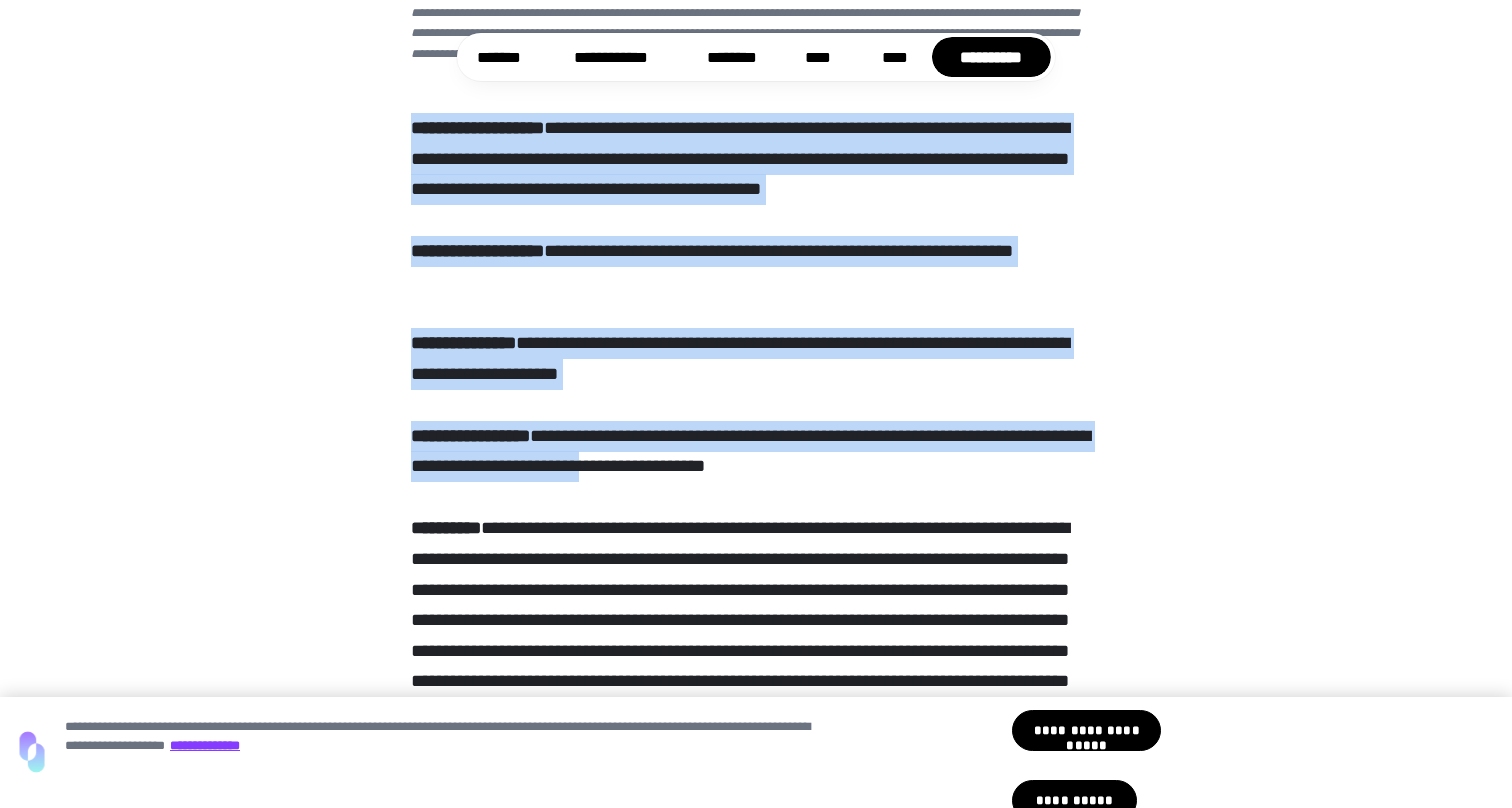 drag, startPoint x: 716, startPoint y: 198, endPoint x: 709, endPoint y: 559, distance: 361.06787 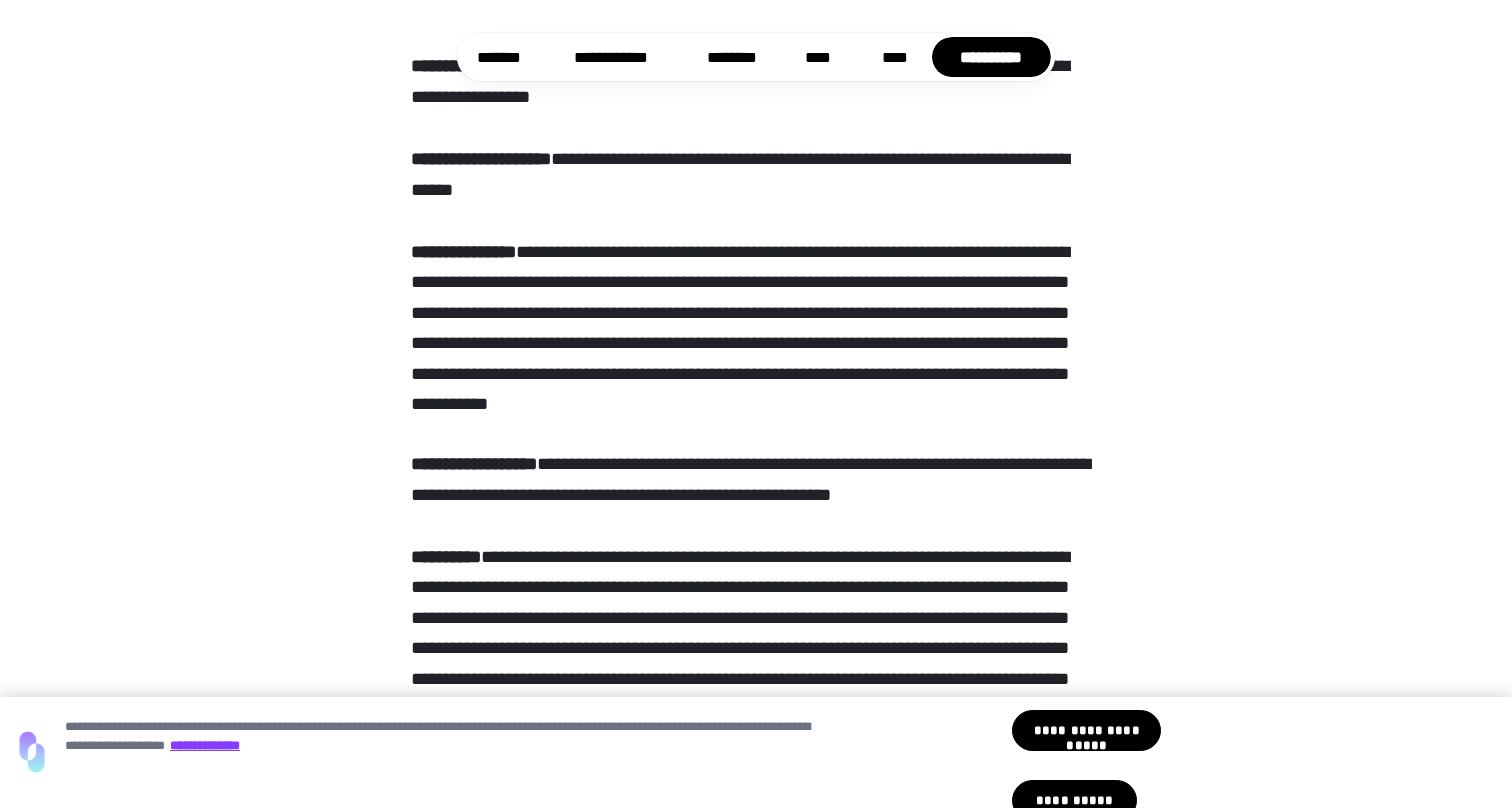 scroll, scrollTop: 3995, scrollLeft: 0, axis: vertical 